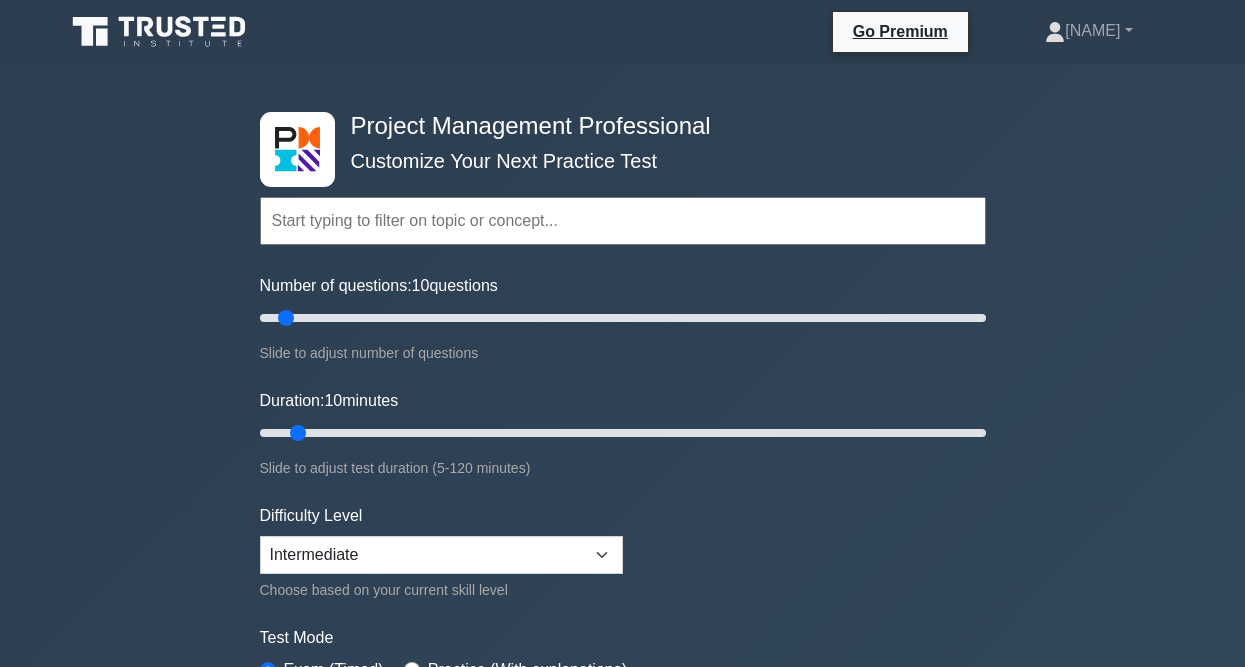 scroll, scrollTop: 0, scrollLeft: 0, axis: both 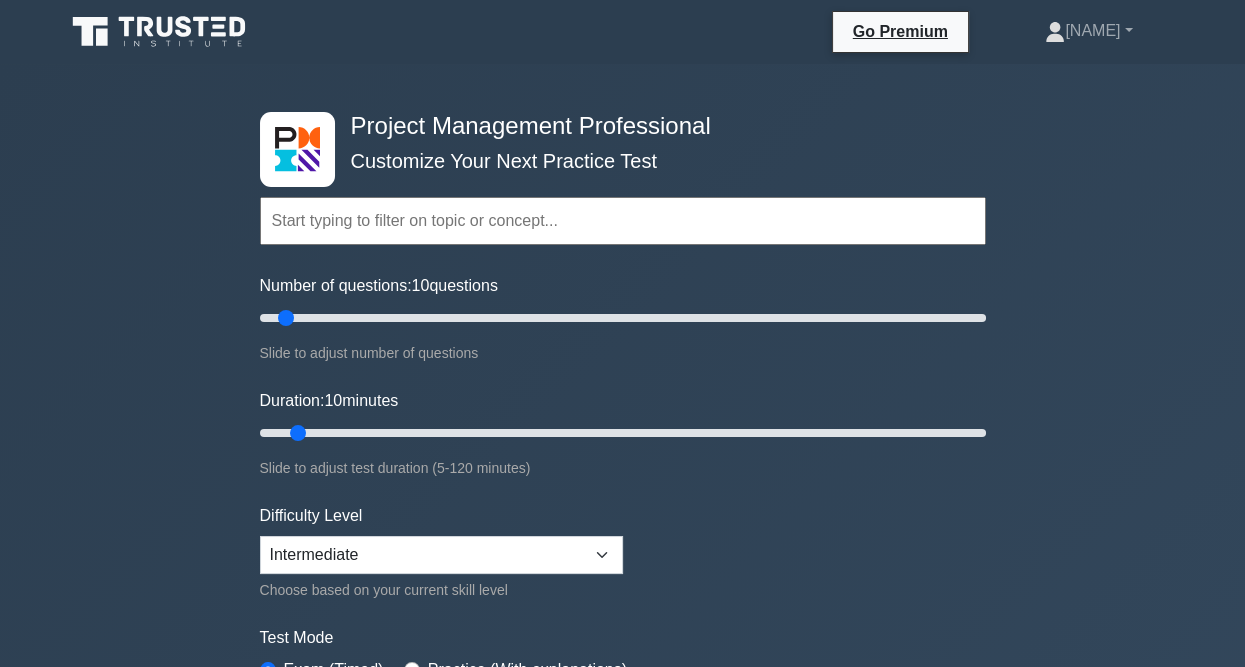 click at bounding box center (623, 221) 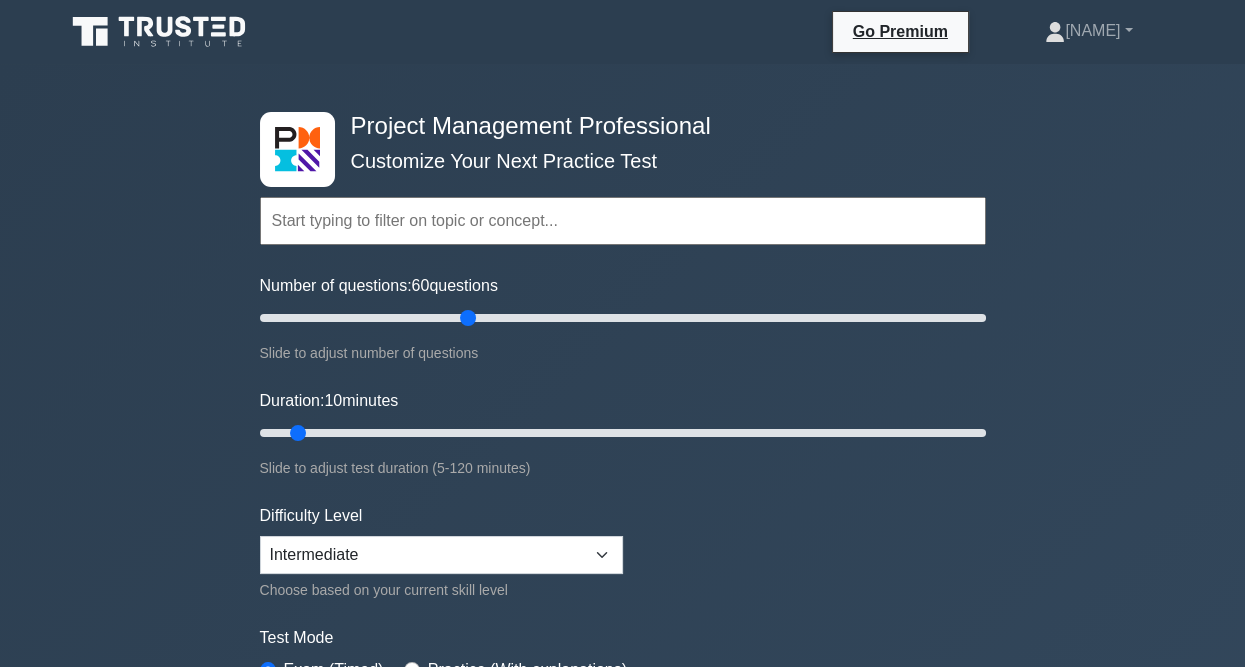 drag, startPoint x: 293, startPoint y: 312, endPoint x: 469, endPoint y: 318, distance: 176.10225 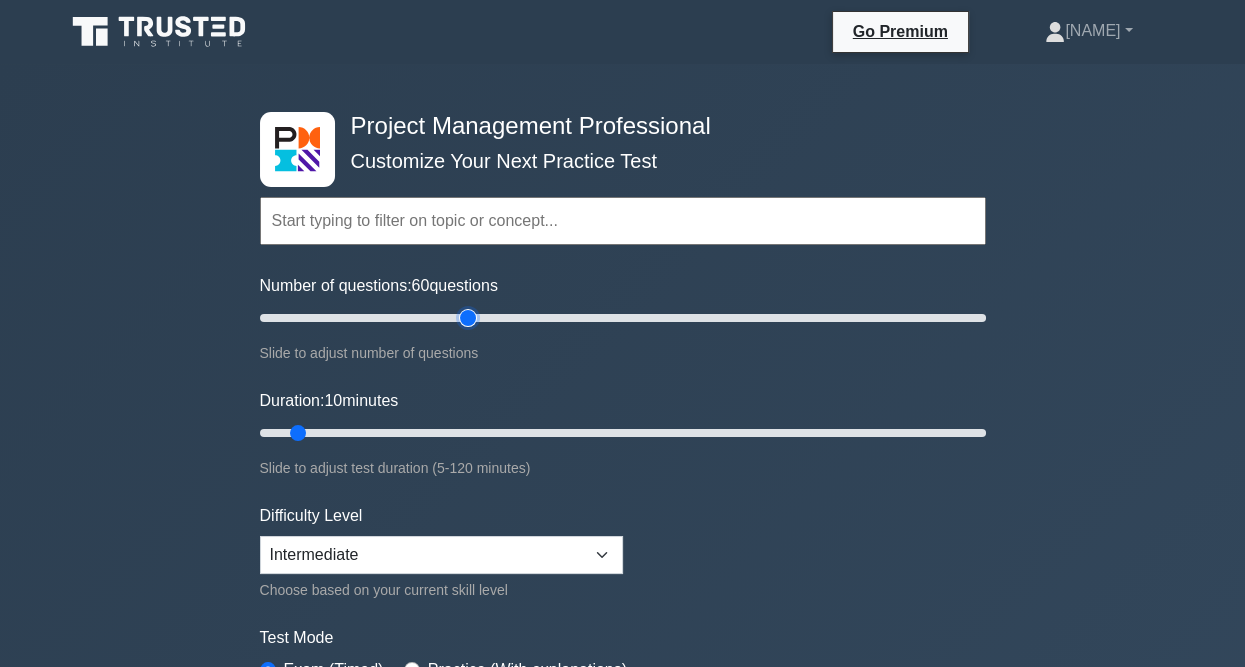 type on "60" 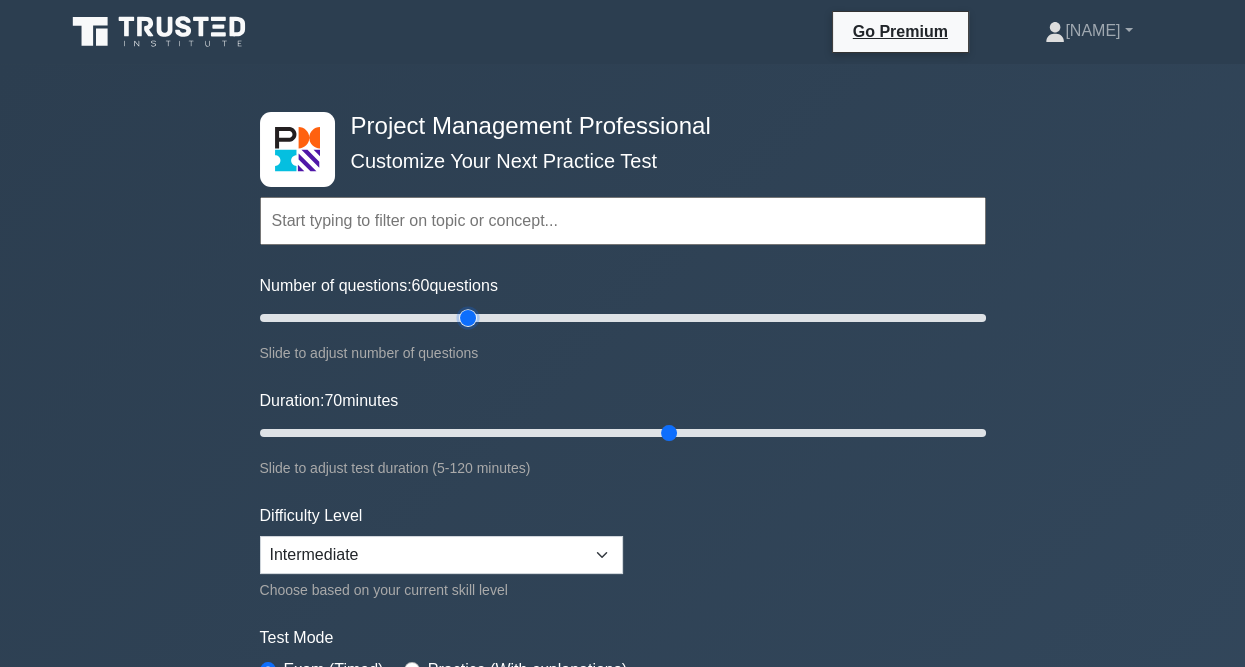 drag, startPoint x: 298, startPoint y: 426, endPoint x: 673, endPoint y: 446, distance: 375.53296 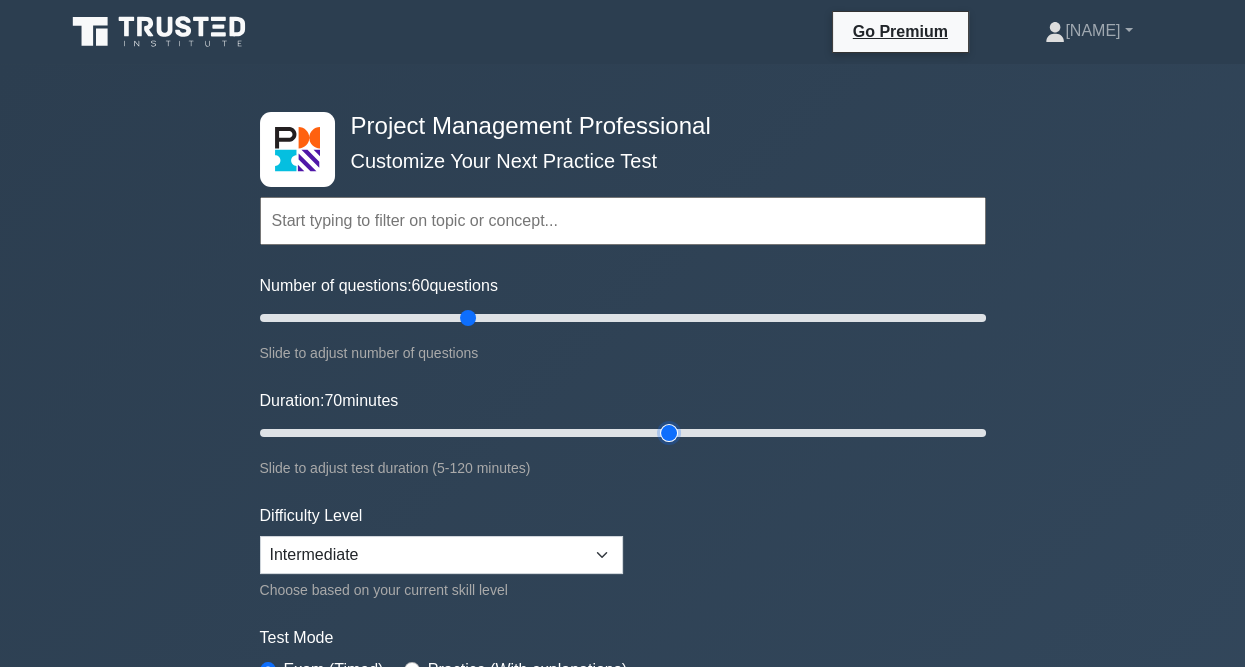 type on "70" 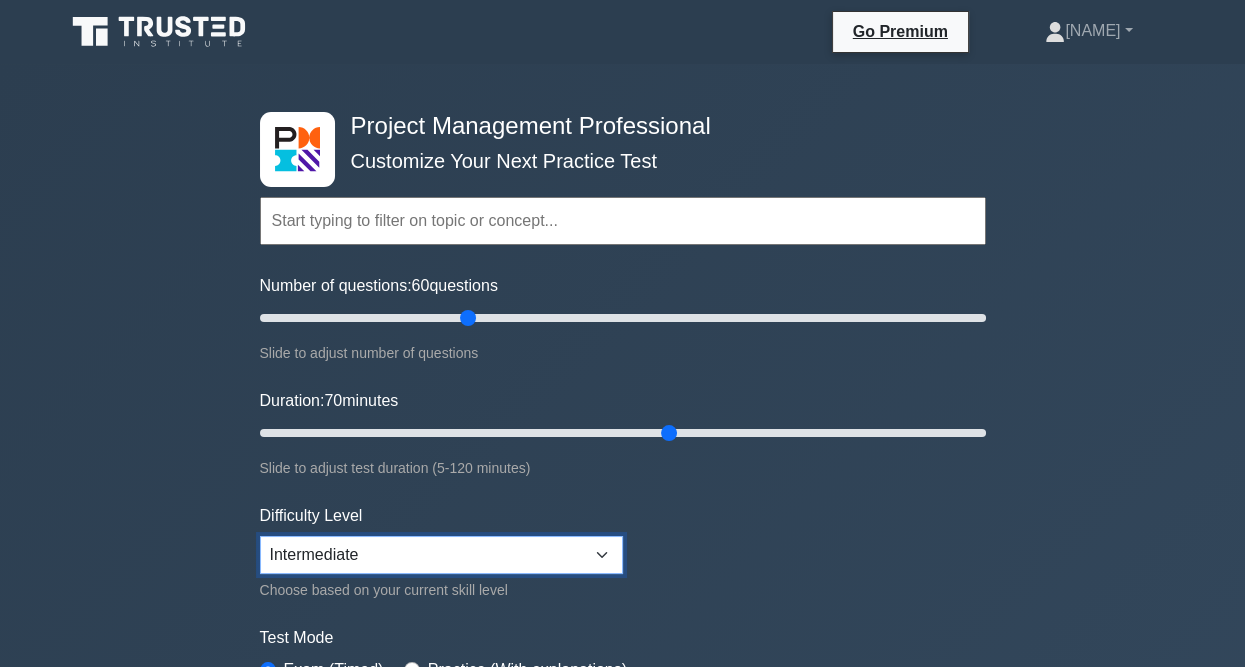 click on "Beginner
Intermediate
Expert" at bounding box center [441, 555] 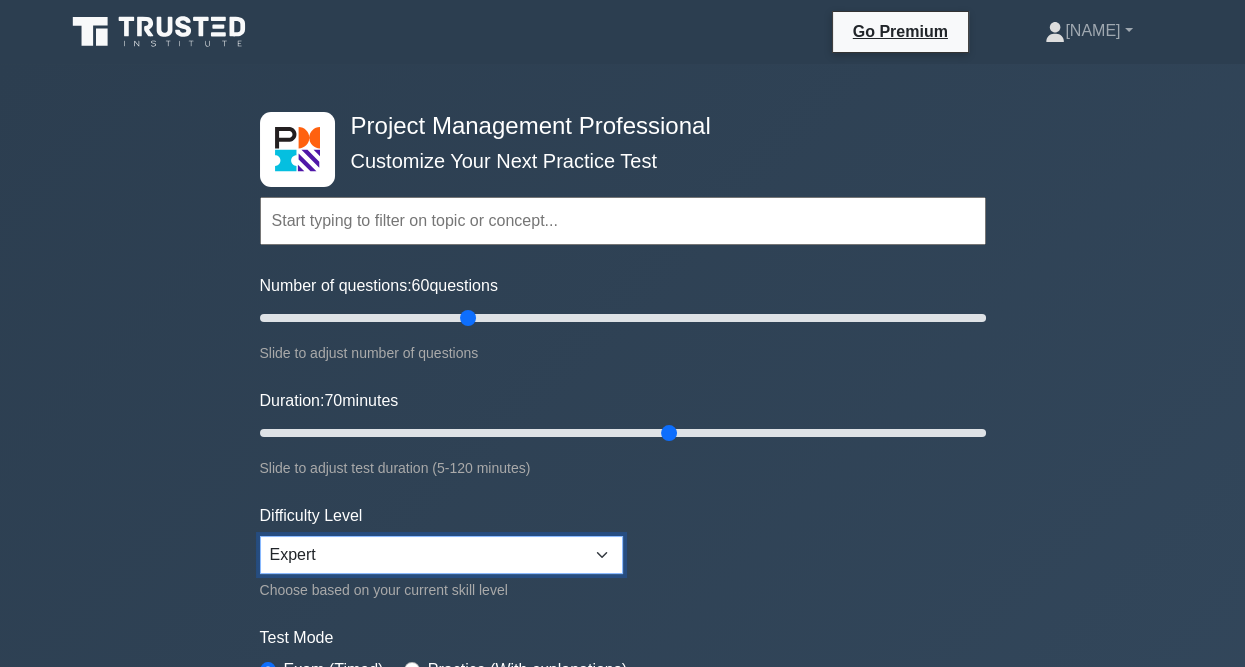 click on "Beginner
Intermediate
Expert" at bounding box center (441, 555) 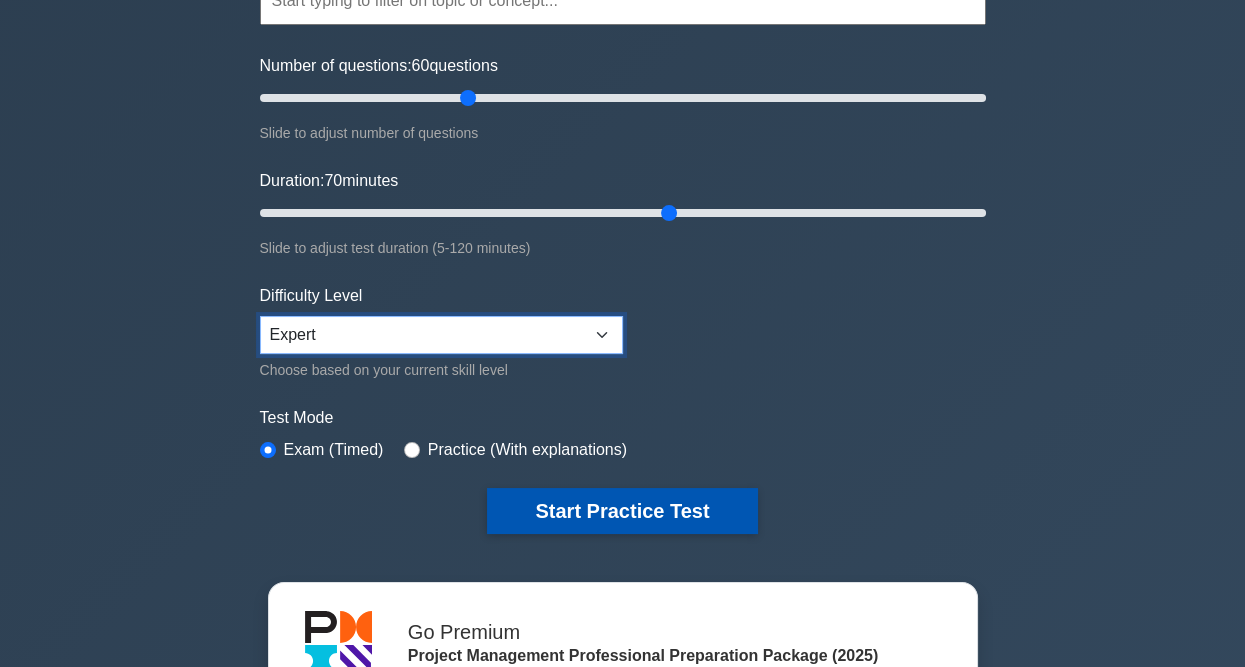 scroll, scrollTop: 400, scrollLeft: 0, axis: vertical 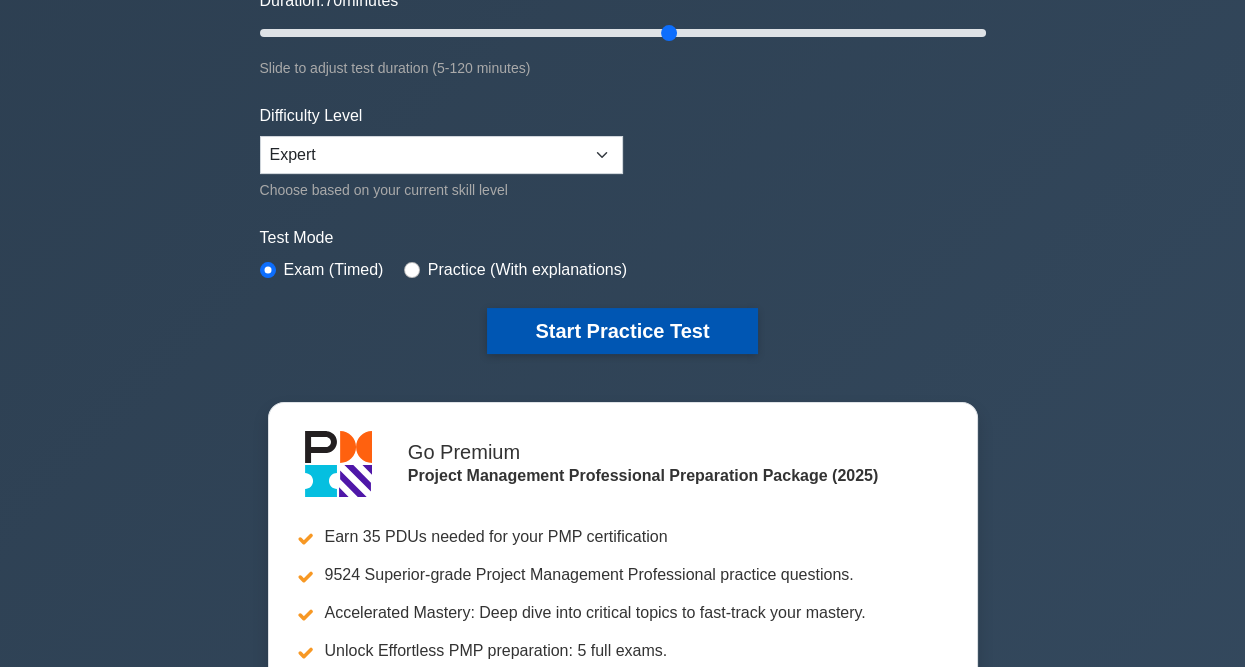 click on "Start Practice Test" at bounding box center [622, 331] 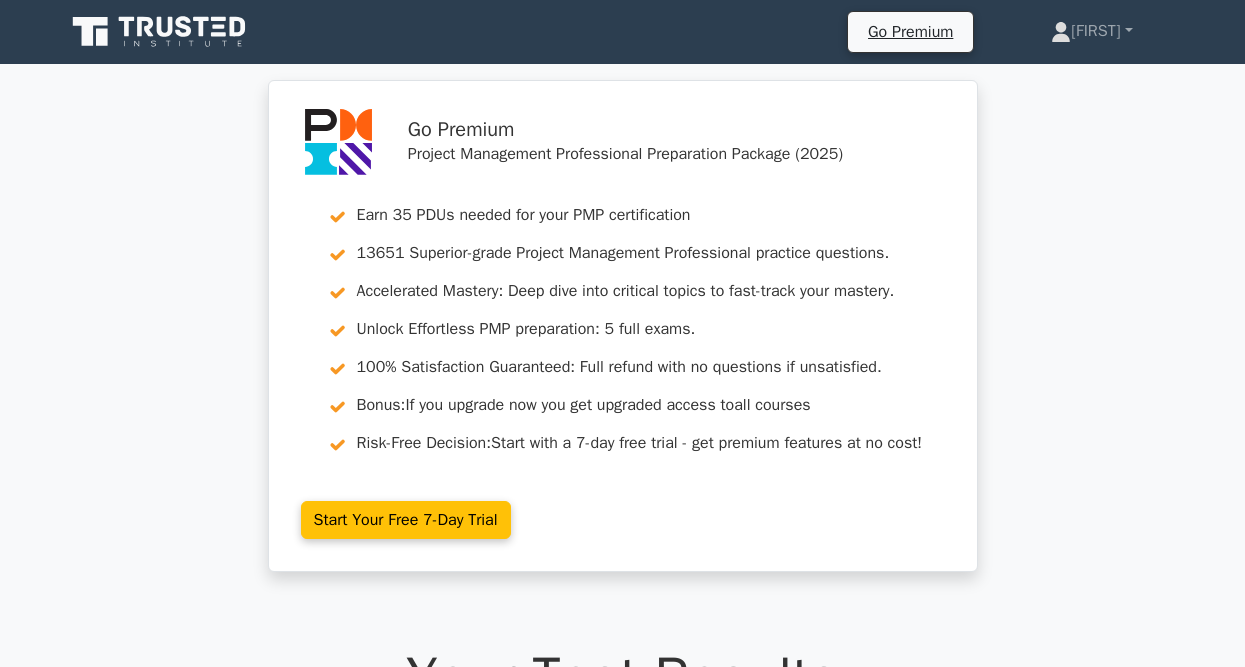 scroll, scrollTop: 0, scrollLeft: 0, axis: both 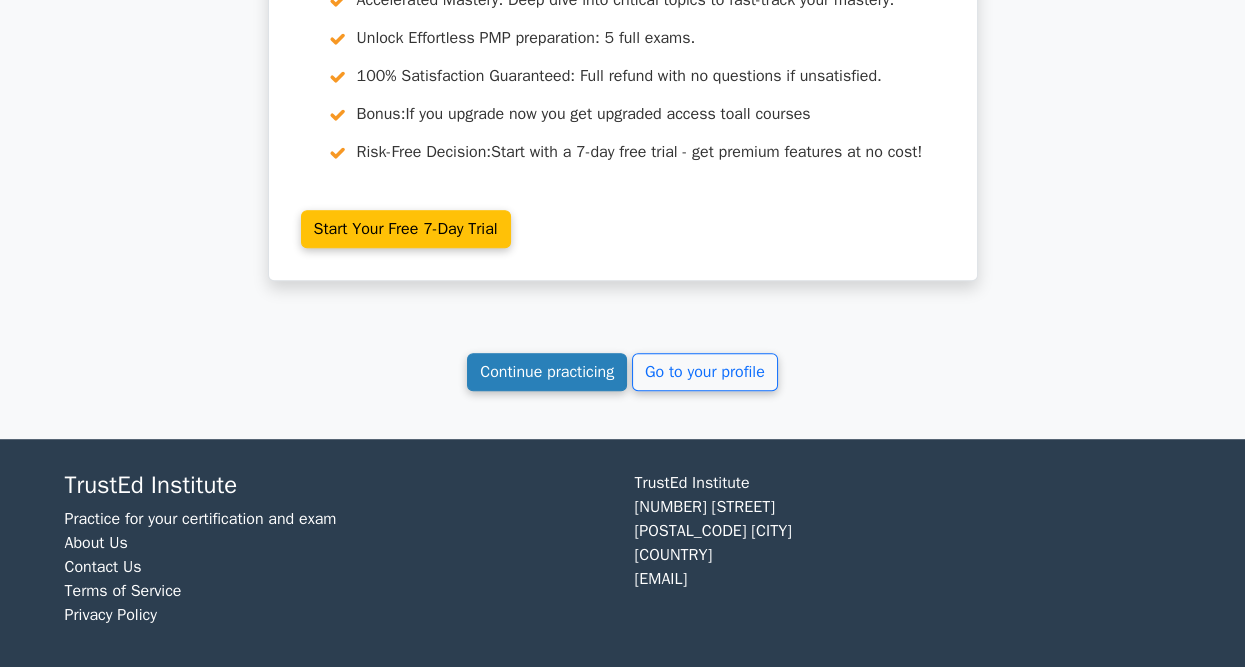 click on "Continue practicing" at bounding box center [547, 372] 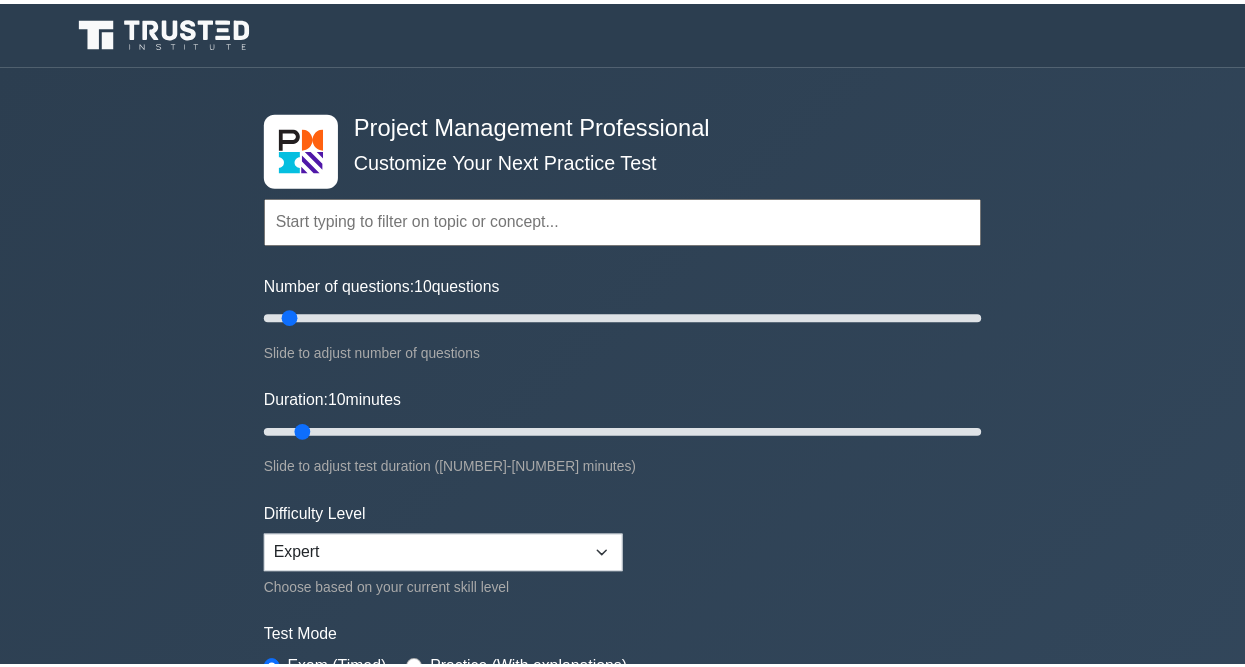 scroll, scrollTop: 0, scrollLeft: 0, axis: both 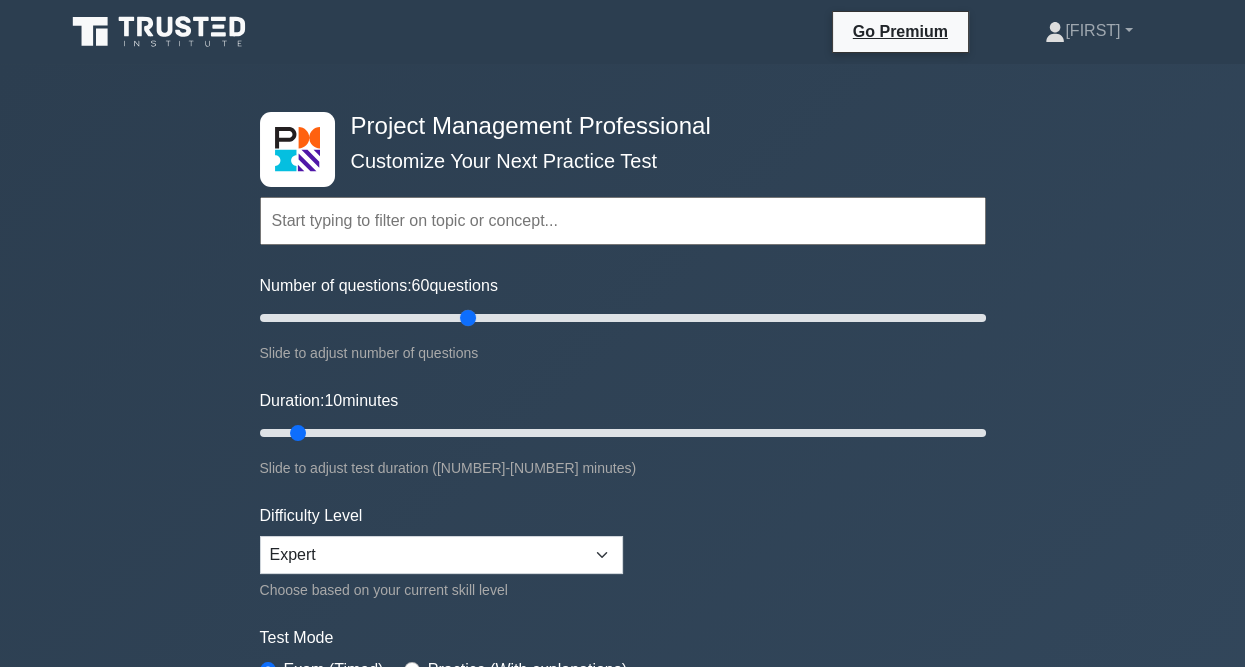 drag, startPoint x: 283, startPoint y: 310, endPoint x: 473, endPoint y: 331, distance: 191.157 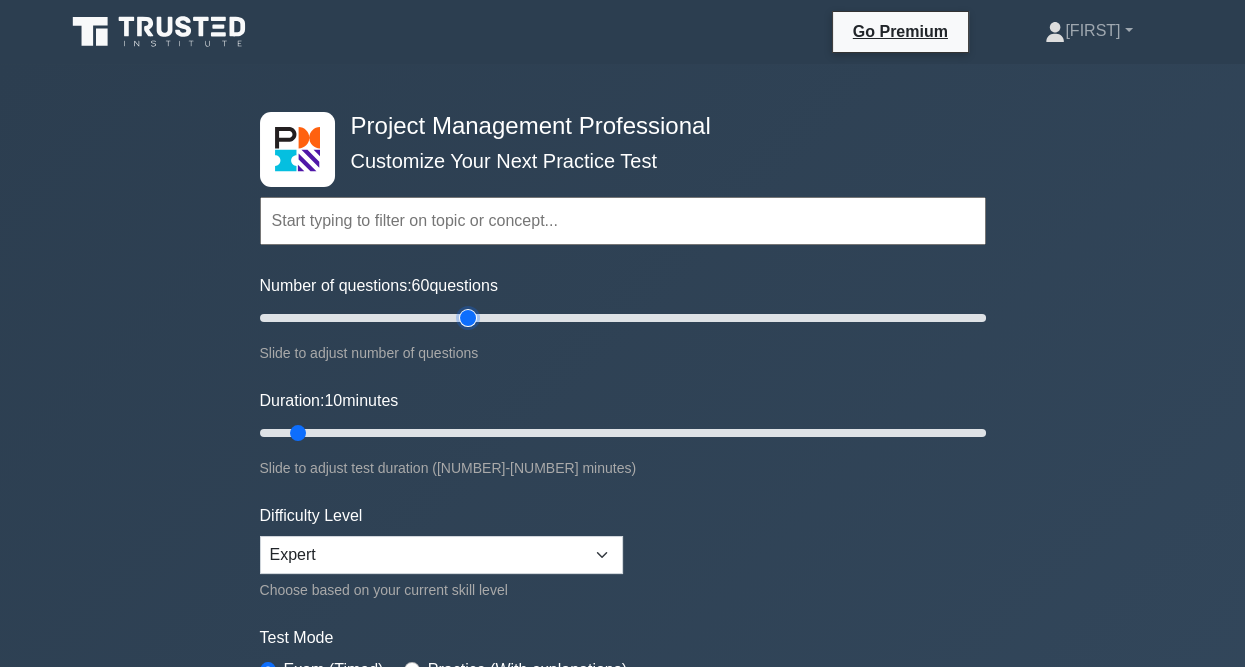 type on "60" 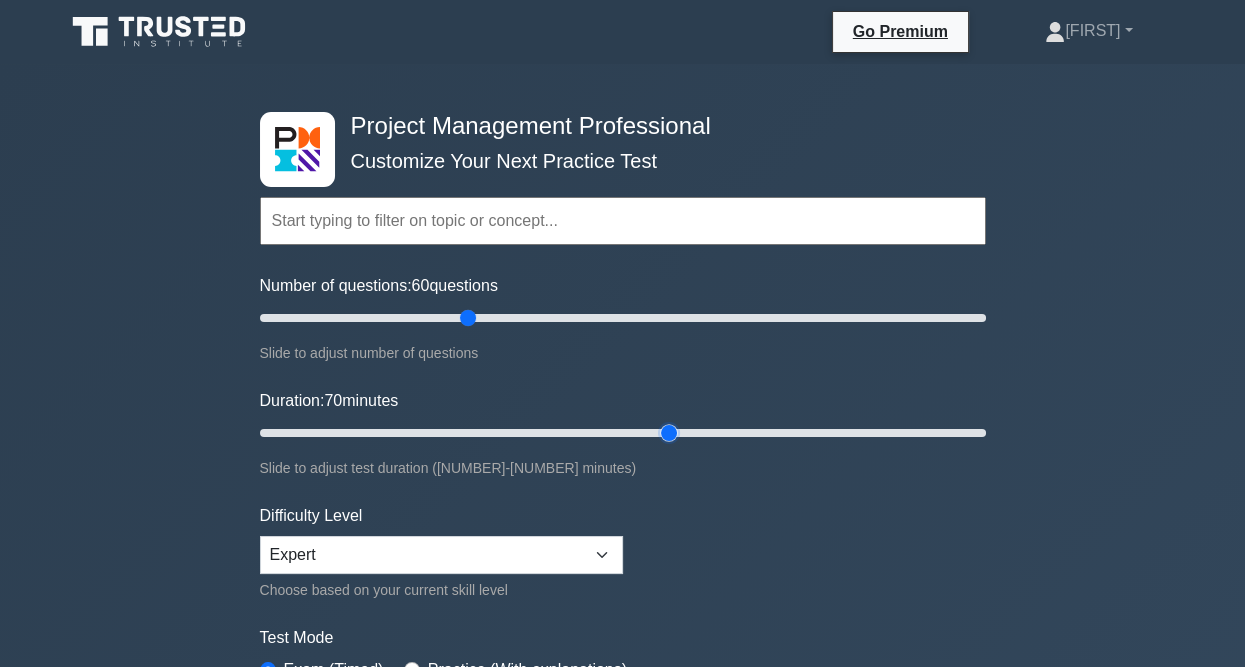 drag, startPoint x: 300, startPoint y: 427, endPoint x: 663, endPoint y: 450, distance: 363.7279 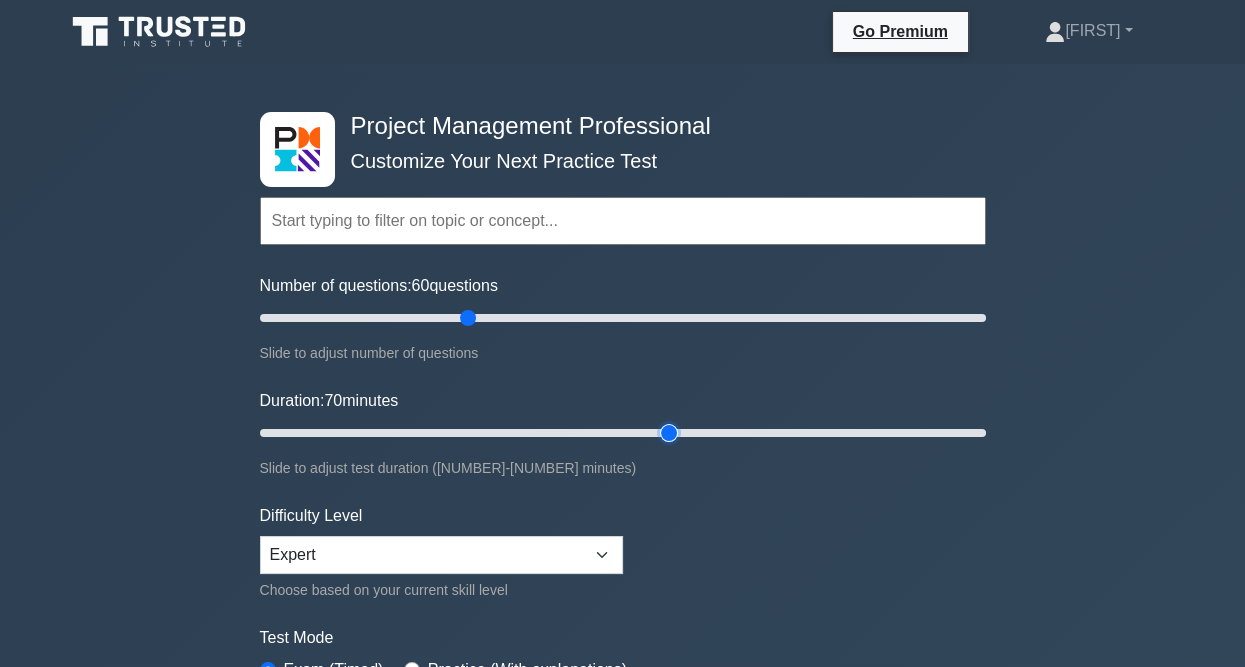 type on "70" 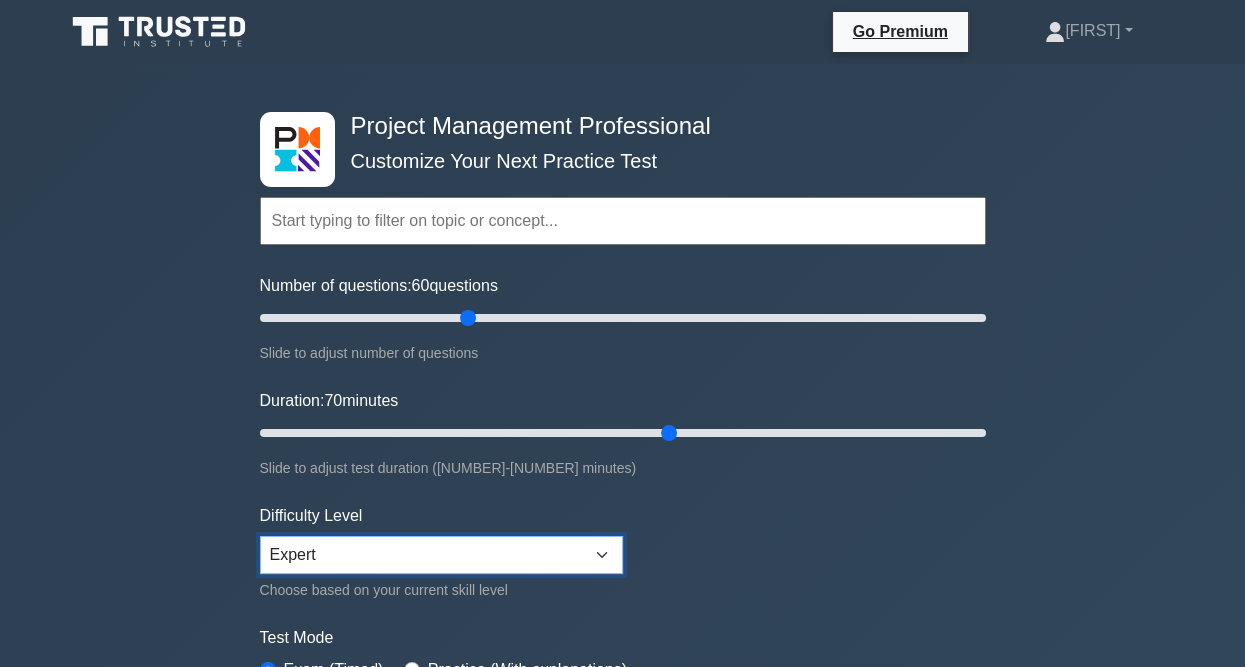 click on "Beginner
Intermediate
Expert" at bounding box center (441, 555) 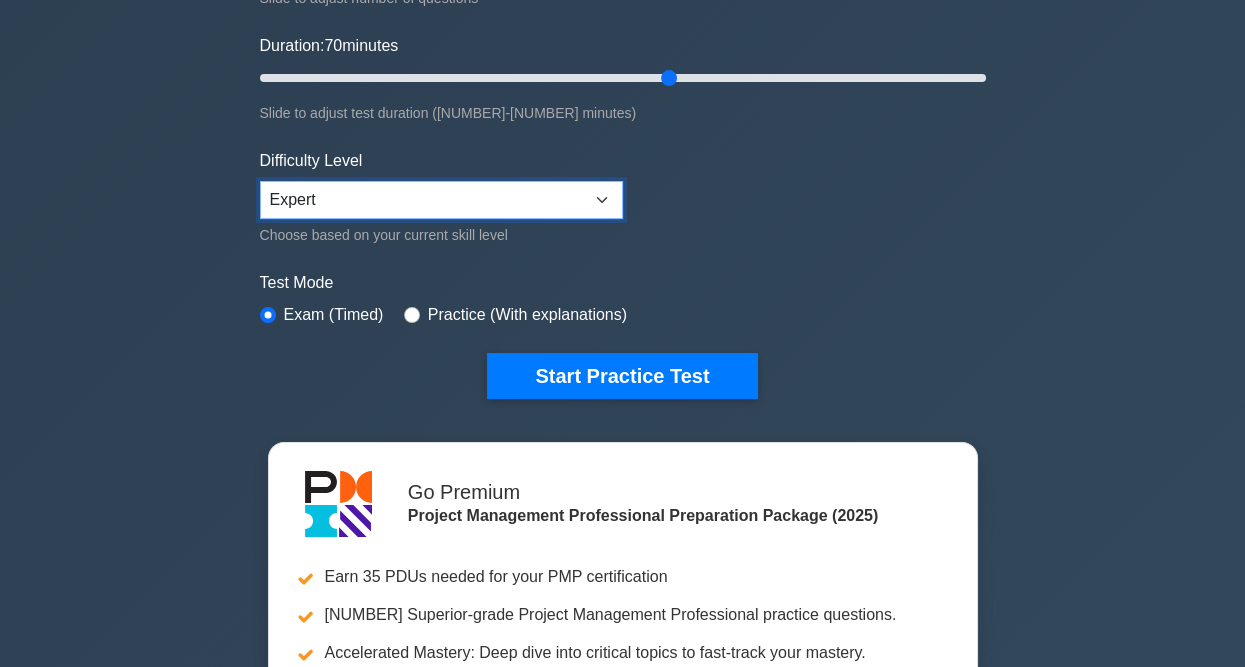 scroll, scrollTop: 400, scrollLeft: 0, axis: vertical 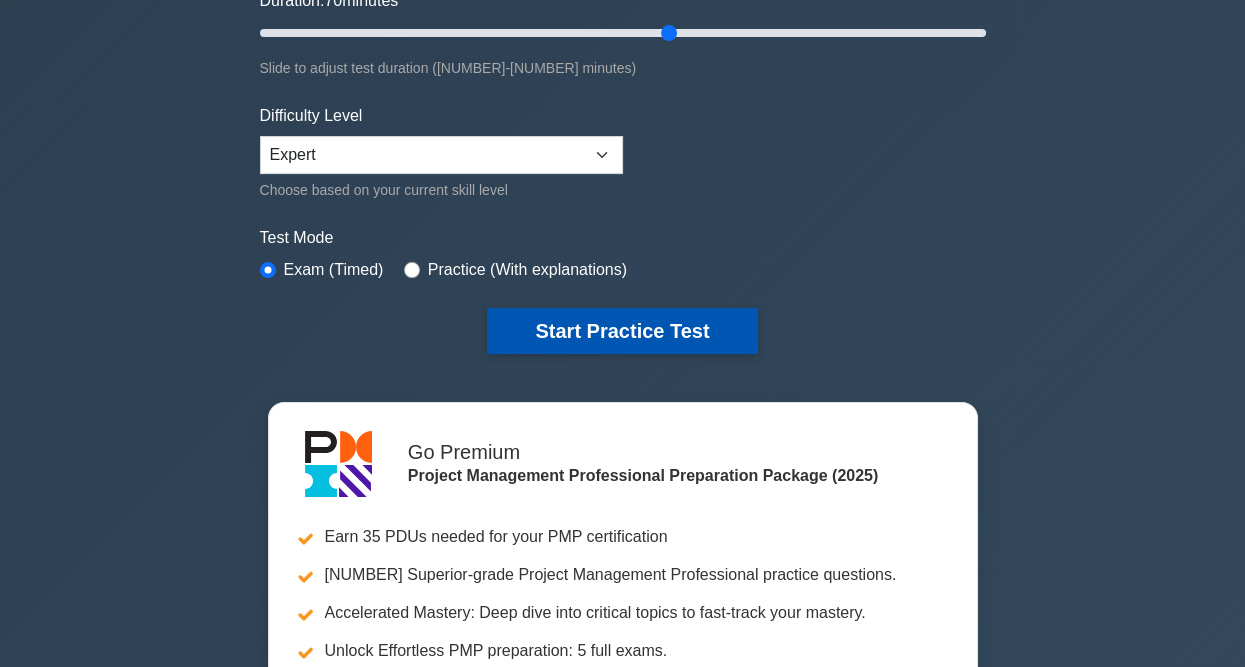 click on "Start Practice Test" at bounding box center (622, 331) 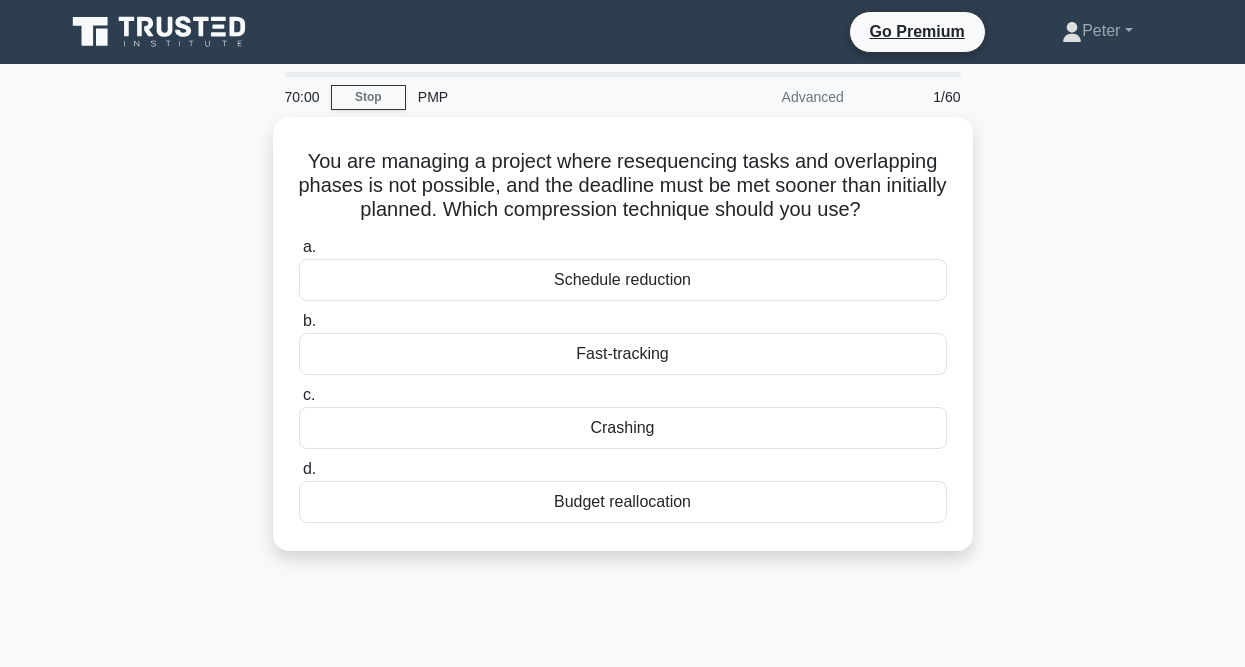 scroll, scrollTop: 0, scrollLeft: 0, axis: both 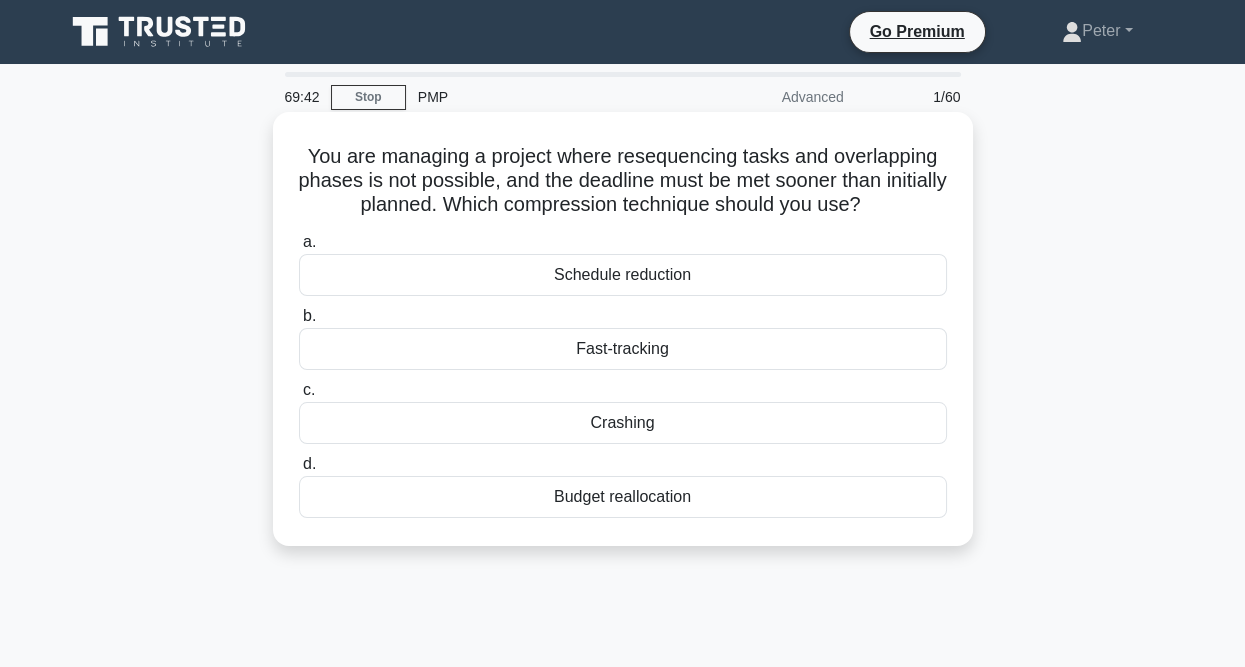 click on "Fast-tracking" at bounding box center (623, 349) 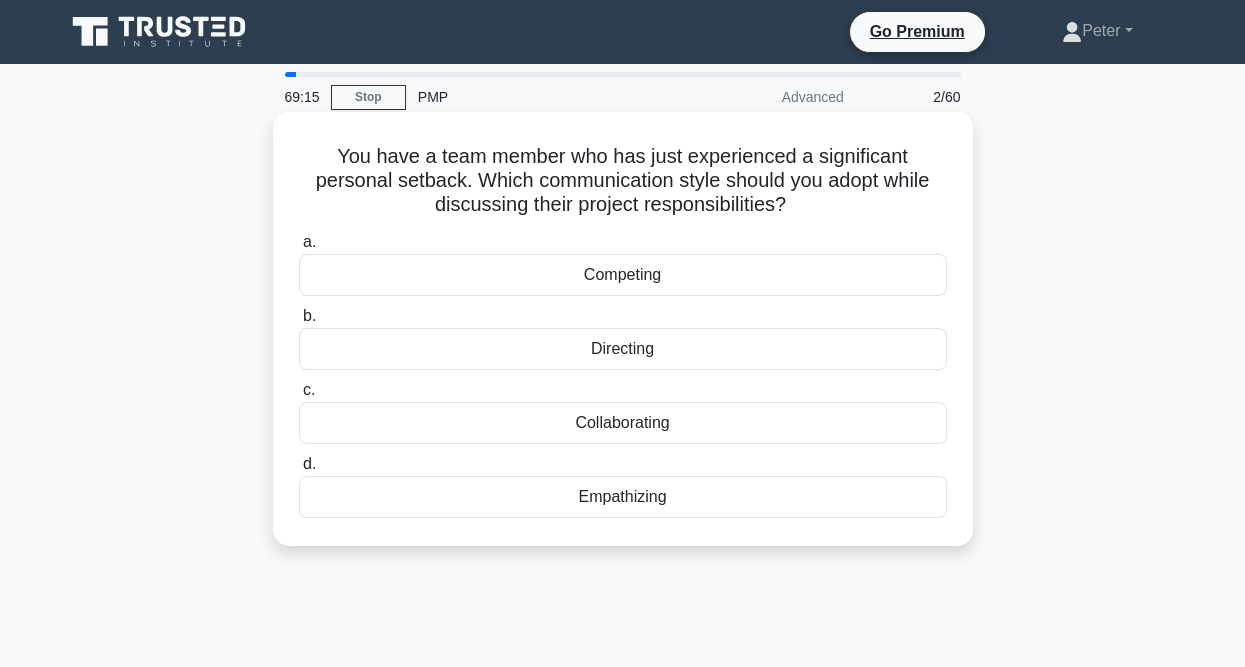 click on "Collaborating" at bounding box center (623, 423) 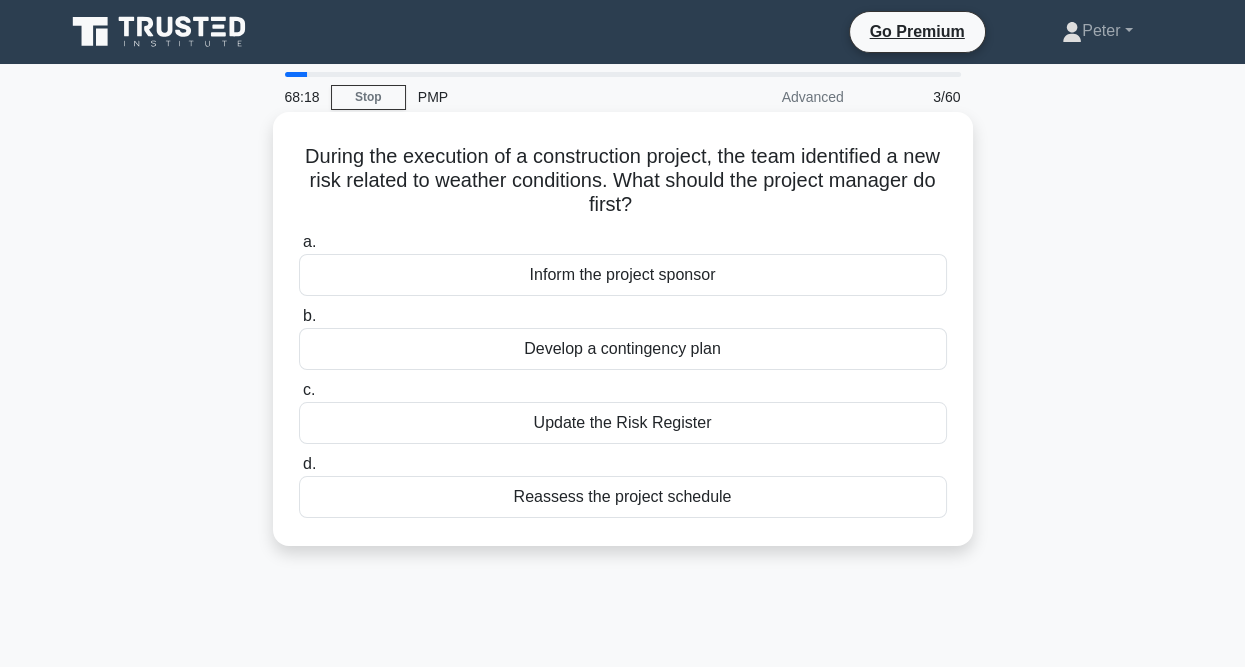 click on "Update the Risk Register" at bounding box center (623, 423) 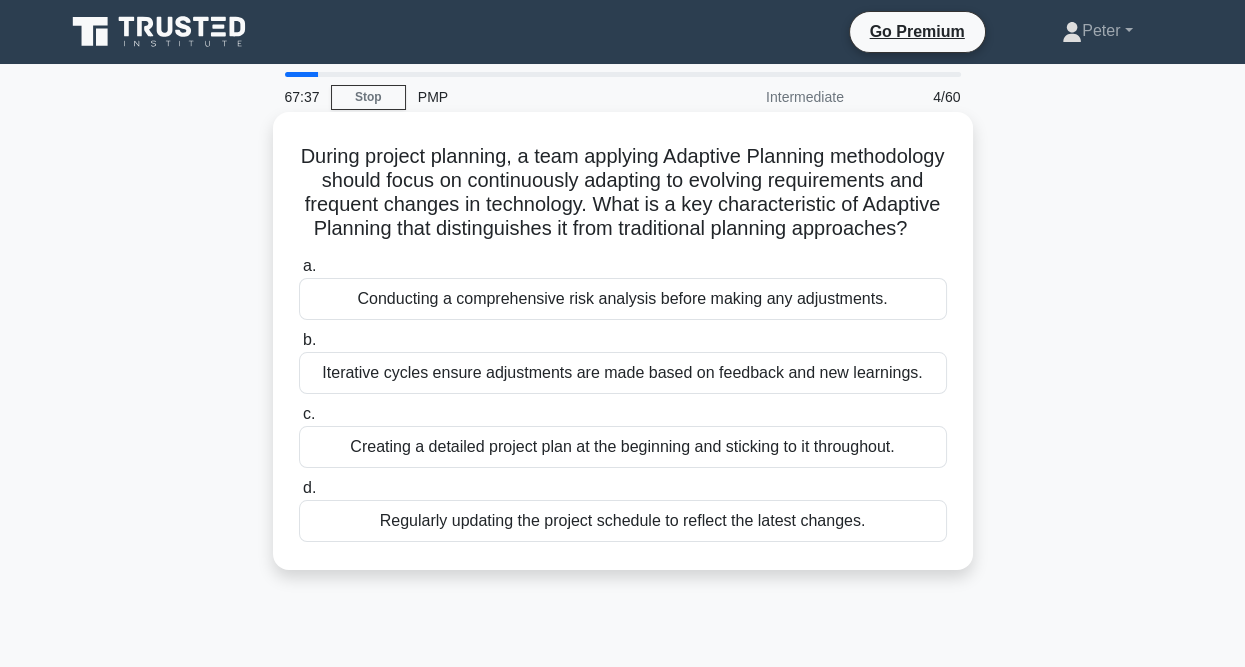 click on "Iterative cycles ensure adjustments are made based on feedback and new learnings." at bounding box center [623, 373] 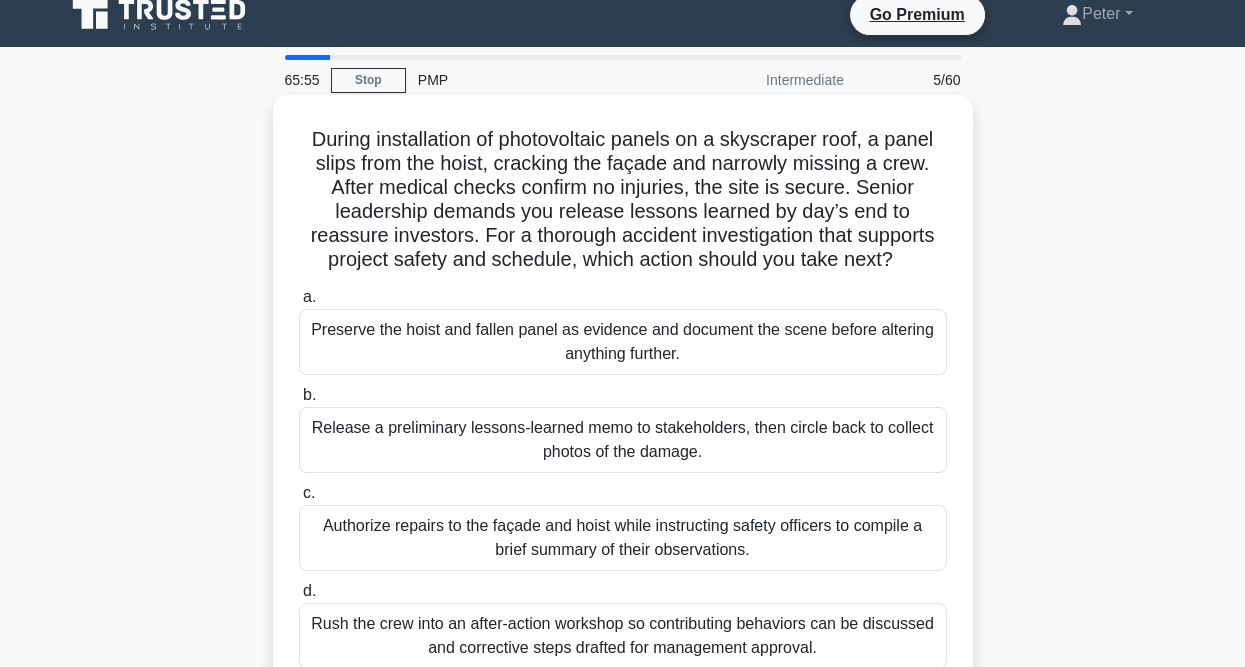 scroll, scrollTop: 0, scrollLeft: 0, axis: both 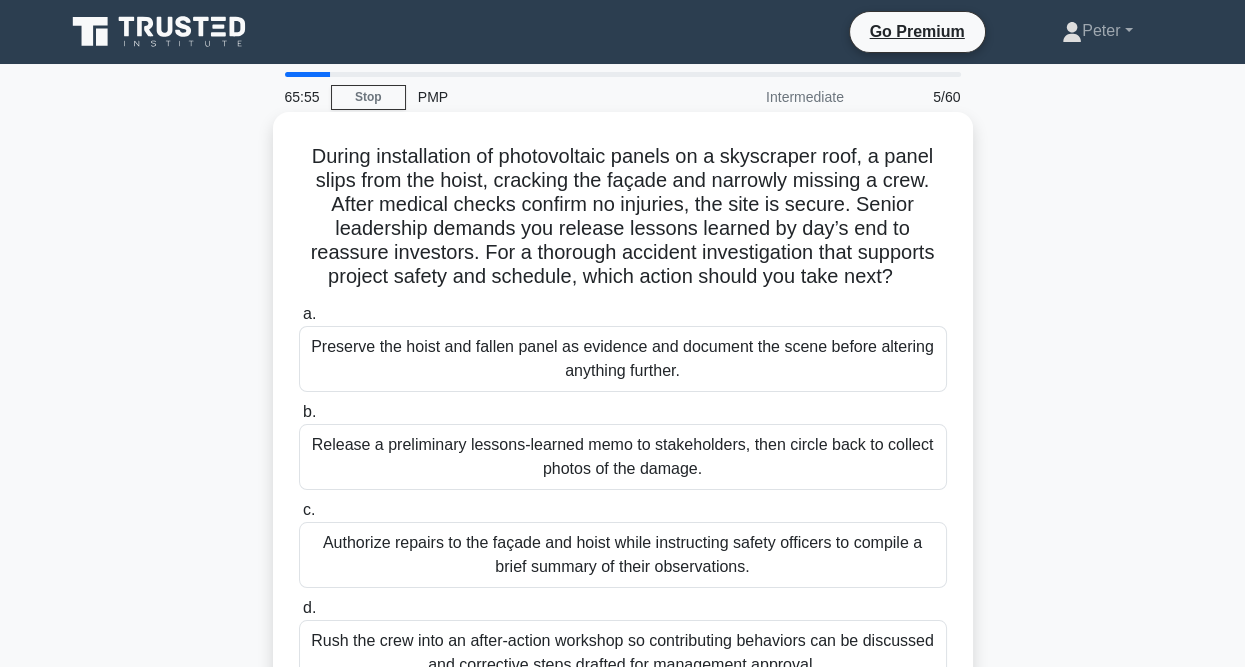 click on "Preserve the hoist and fallen panel as evidence and document the scene before altering anything further." at bounding box center [623, 359] 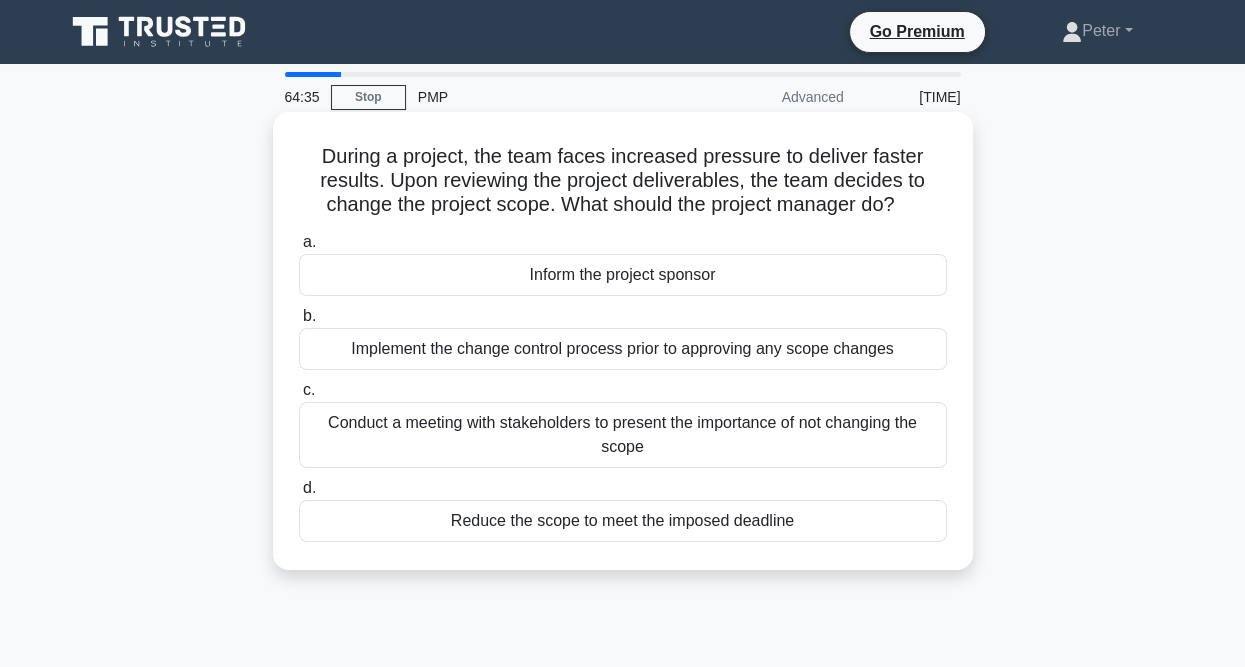 click on "Conduct a meeting with stakeholders to present the importance of not changing the scope" at bounding box center [623, 435] 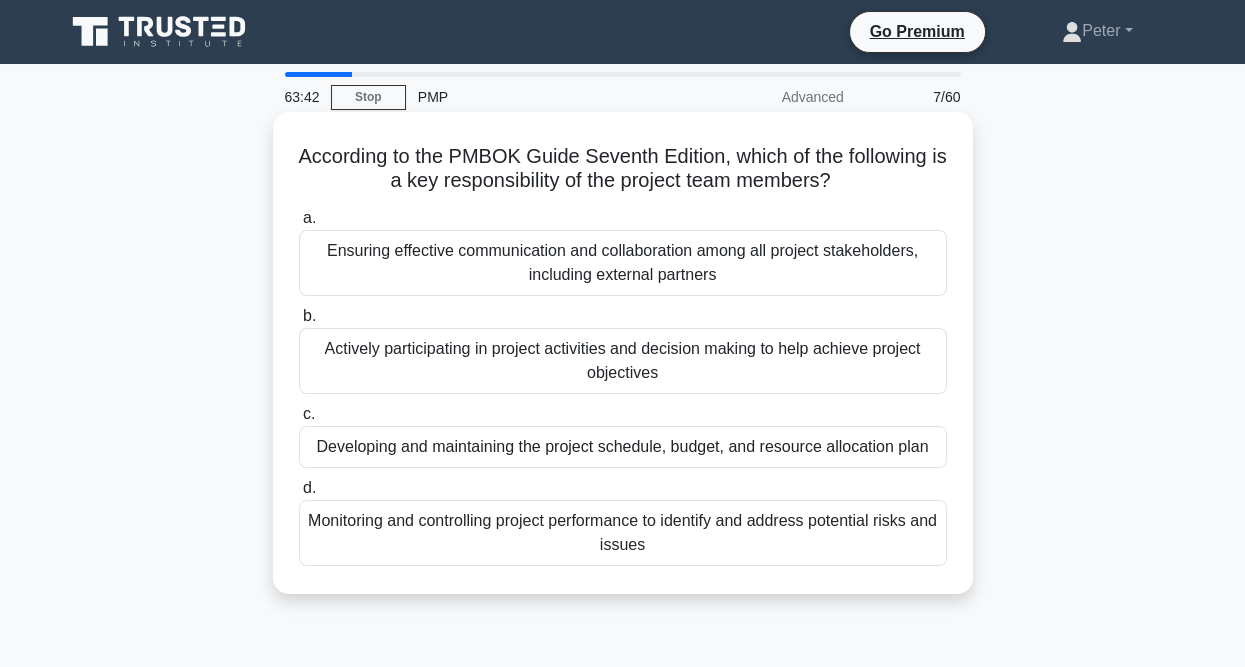 click on "Ensuring effective communication and collaboration among all project stakeholders, including external partners" at bounding box center [623, 263] 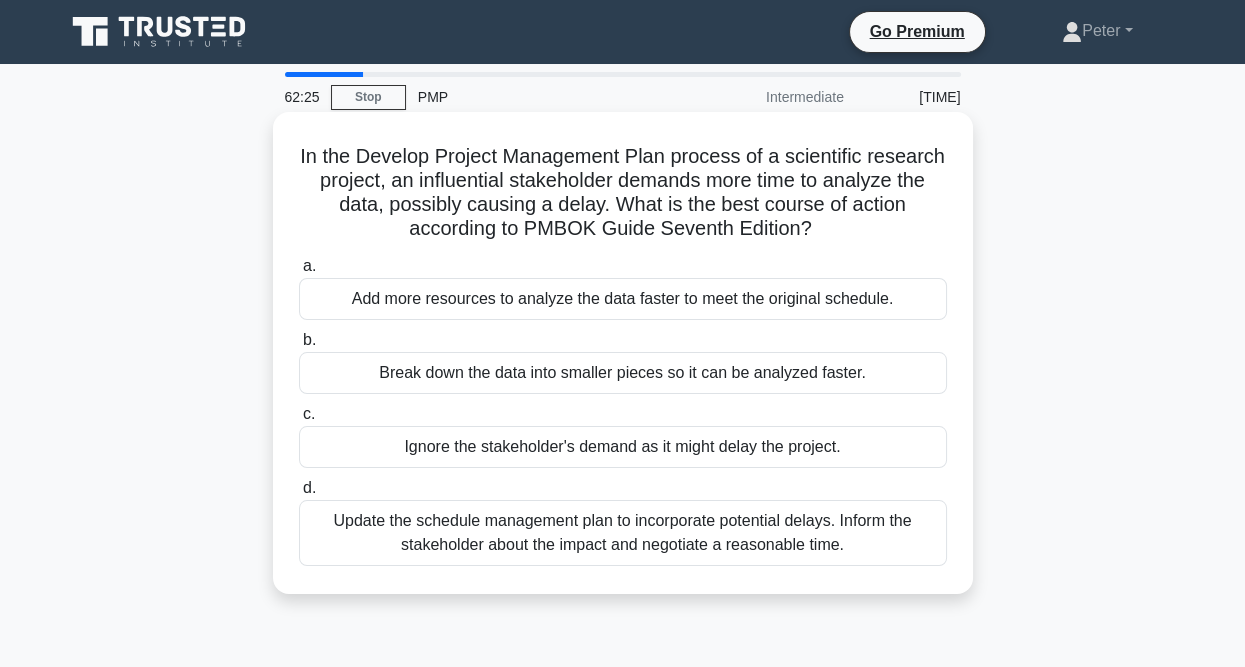 click on "Update the schedule management plan to incorporate potential delays. Inform the stakeholder about the impact and negotiate a reasonable time." at bounding box center (623, 533) 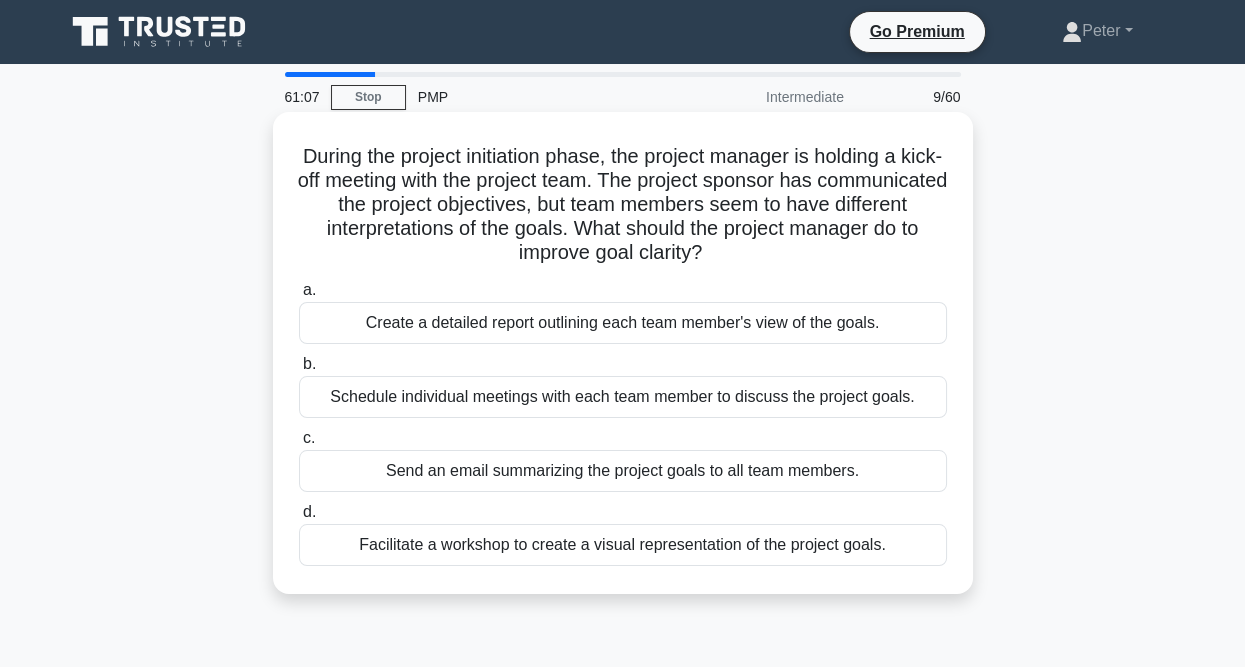 click on "Facilitate a workshop to create a visual representation of the project goals." at bounding box center (623, 545) 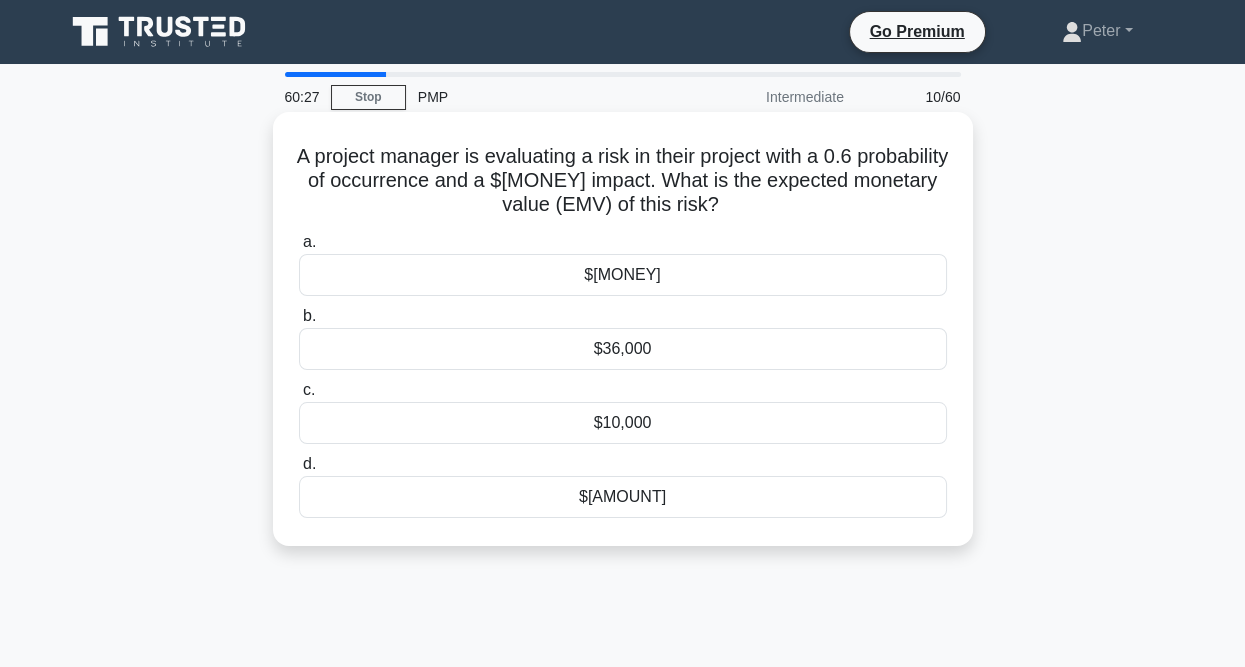 click on "$36,000" at bounding box center (623, 349) 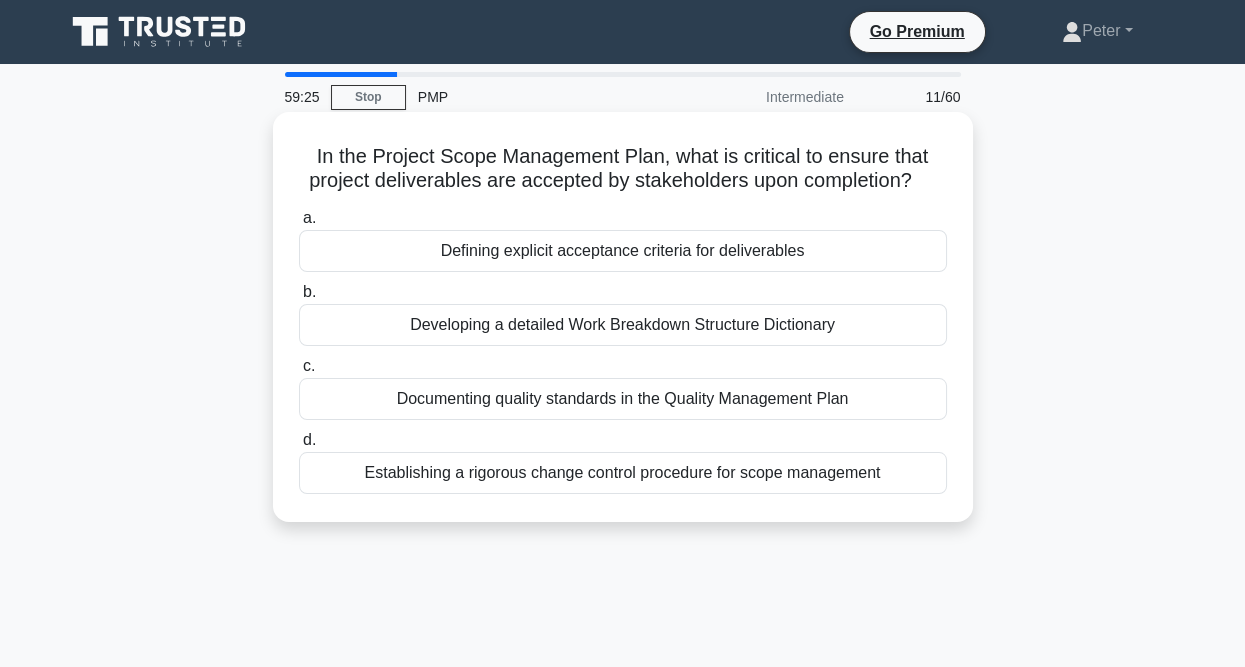 drag, startPoint x: 312, startPoint y: 158, endPoint x: 899, endPoint y: 457, distance: 658.764 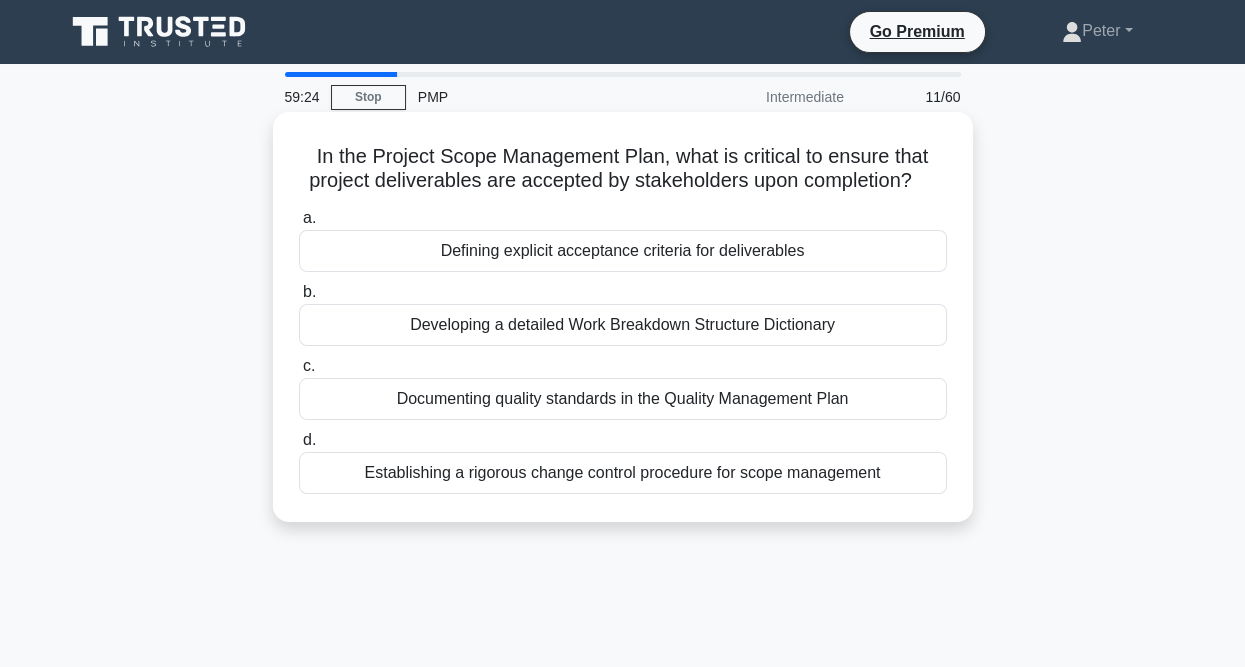 copy on "In the Project Scope Management Plan, what is critical to ensure that project deliverables are accepted by stakeholders upon completion?
.spinner_0XTQ{transform-origin:center;animation:spinner_y6GP .75s linear infinite}@keyframes spinner_y6GP{100%{transform:rotate(360deg)}}
a.
Defining explicit acceptance criteria for deliverables
b.
Developing a detailed Work Breakdown Structure Dictionary
c.
Documenting quality standards in the Quality Management Plan
d.
Establishing a rigorous change control procedure for scope management" 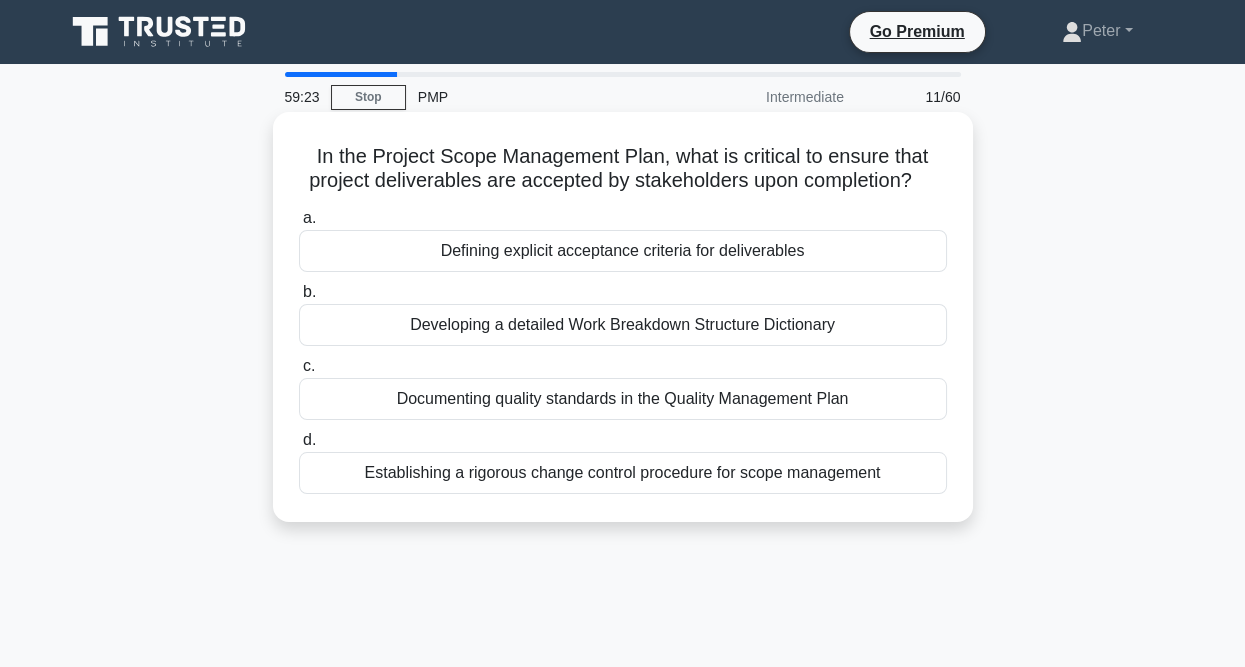 click on "Establishing a rigorous change control procedure for scope management" at bounding box center (623, 473) 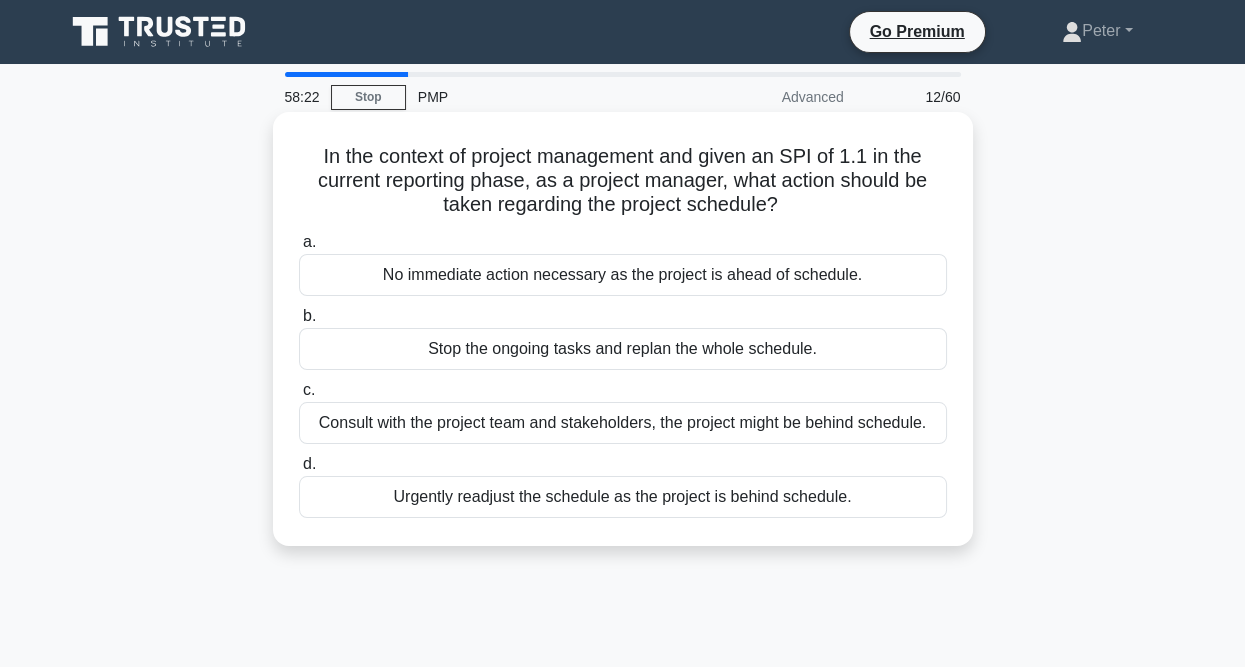 click on "No immediate action necessary as the project is ahead of schedule." at bounding box center (623, 275) 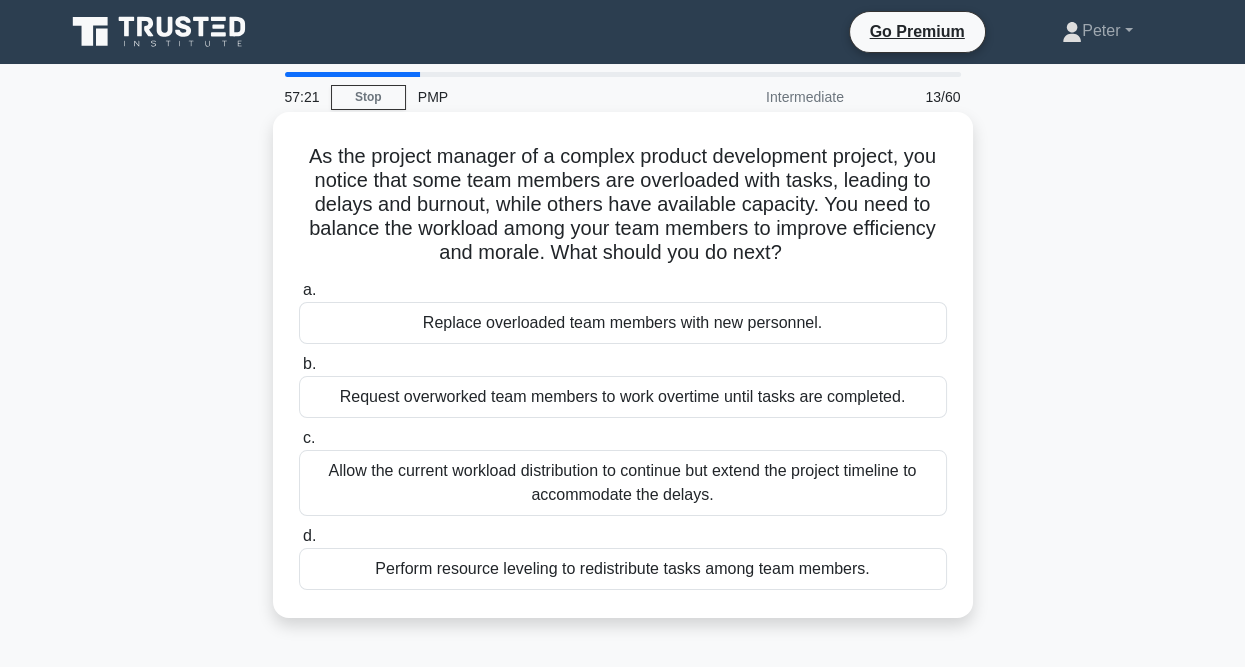 scroll, scrollTop: 100, scrollLeft: 0, axis: vertical 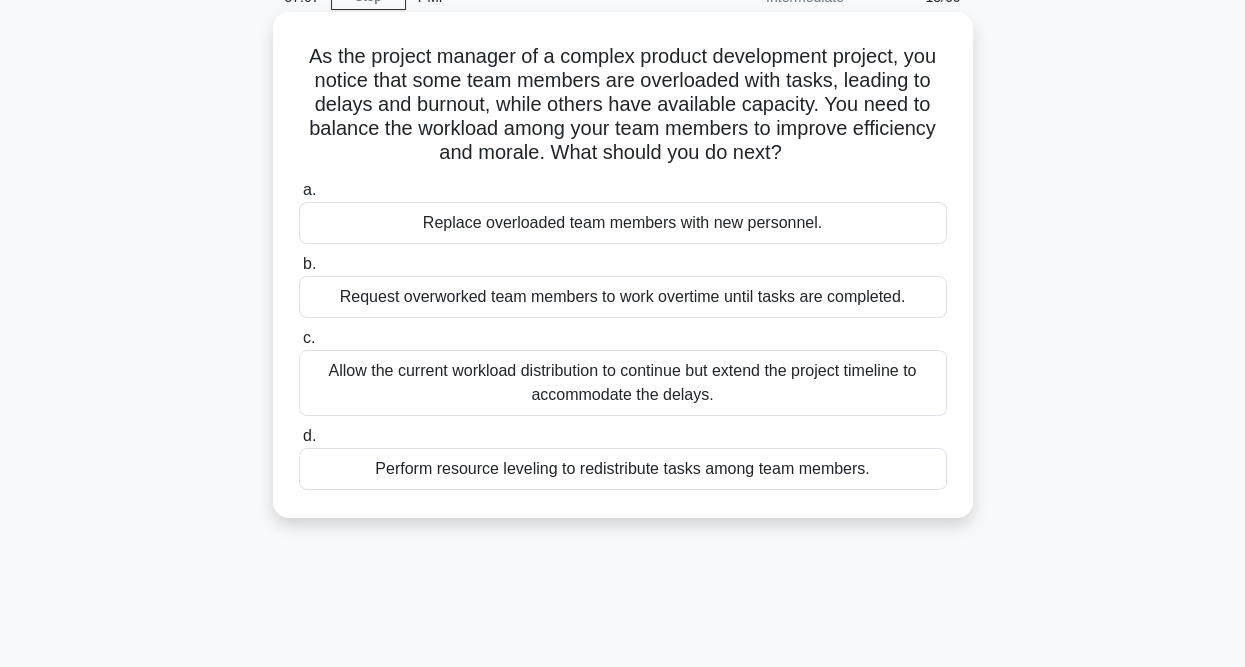 click on "Perform resource leveling to redistribute tasks among team members." at bounding box center [623, 469] 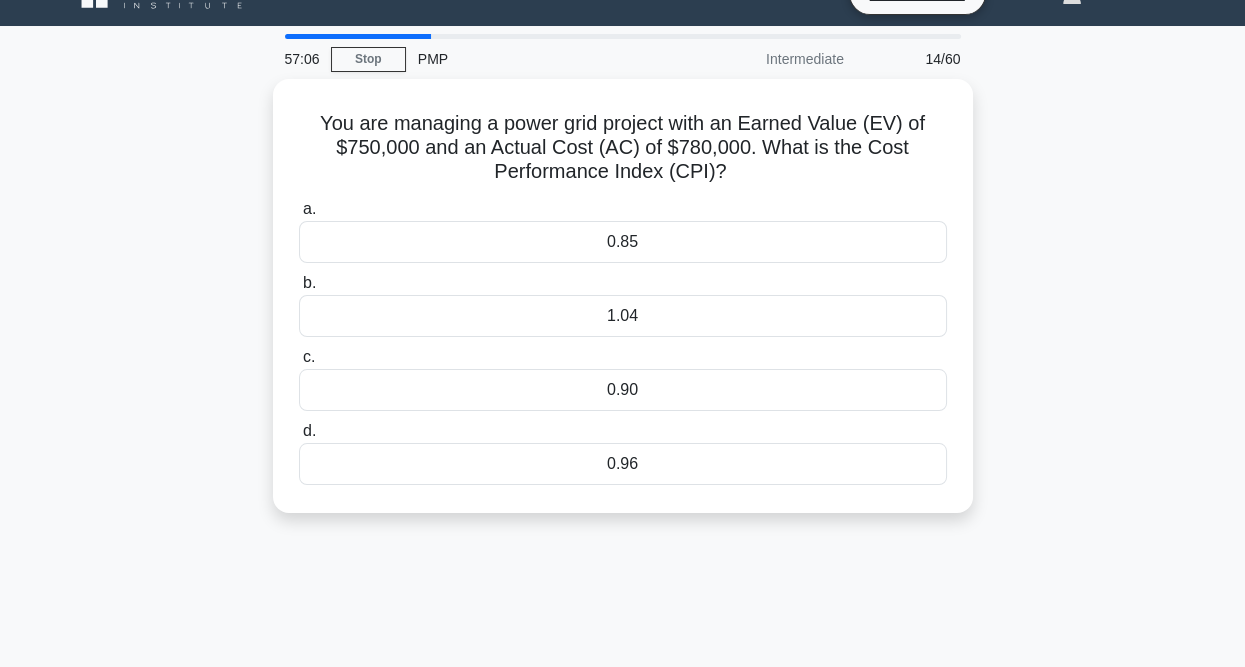 scroll, scrollTop: 0, scrollLeft: 0, axis: both 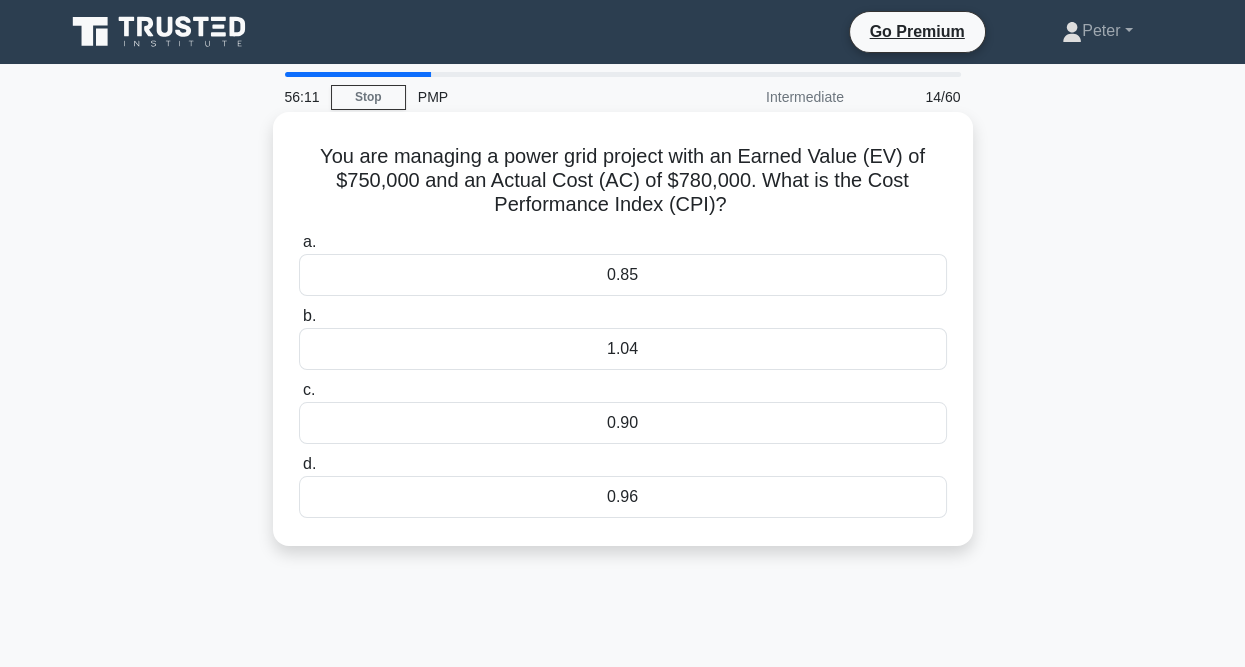 click on "d.
0.96" at bounding box center (623, 485) 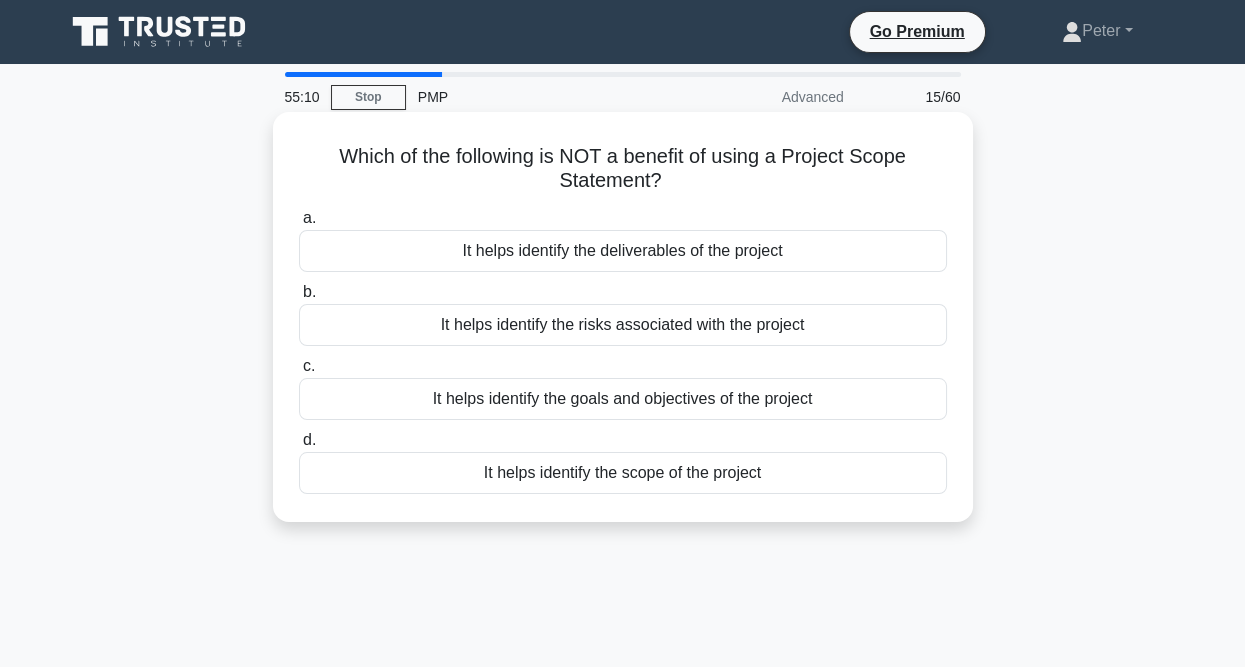 click on "It helps identify the risks associated with the project" at bounding box center [623, 325] 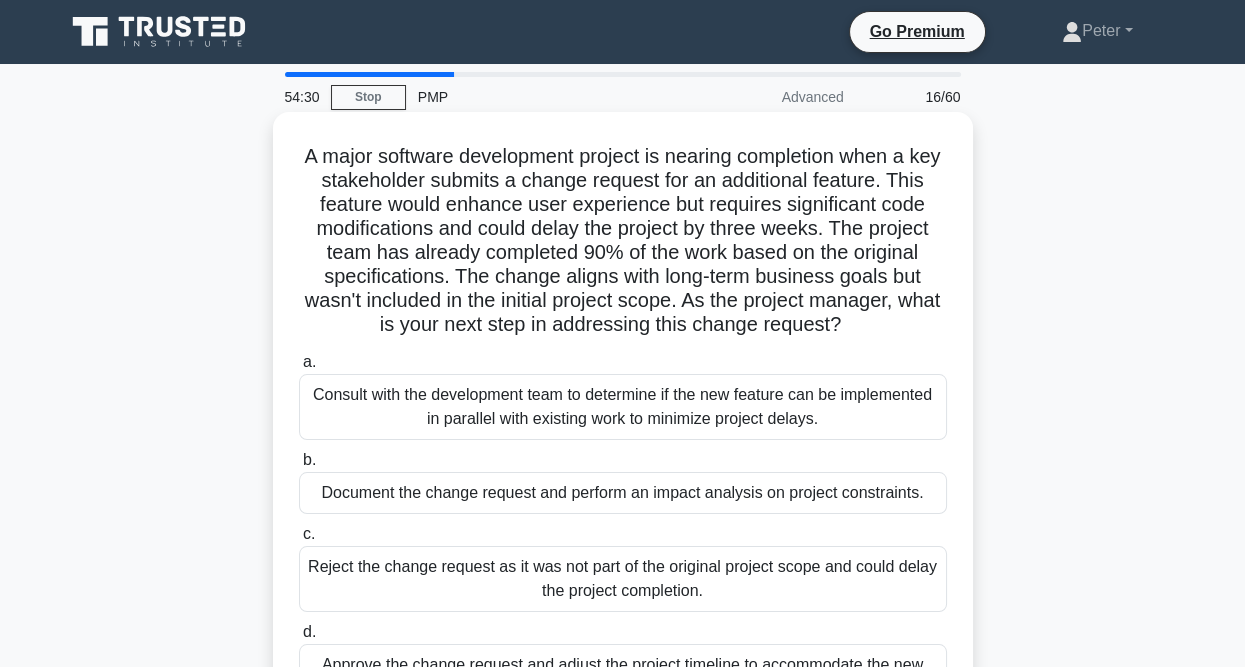 click on "A major software development project is nearing completion when a key stakeholder submits a change request for an additional feature. This feature would enhance user experience but requires significant code modifications and could delay the project by three weeks. The project team has already completed 90% of the work based on the original specifications. The change aligns with long-term business goals but wasn't included in the initial project scope. As the project manager, what is your next step in addressing this change request?
.spinner_0XTQ{transform-origin:center;animation:spinner_y6GP .75s linear infinite}@keyframes spinner_y6GP{100%{transform:rotate(360deg)}}" at bounding box center (623, 241) 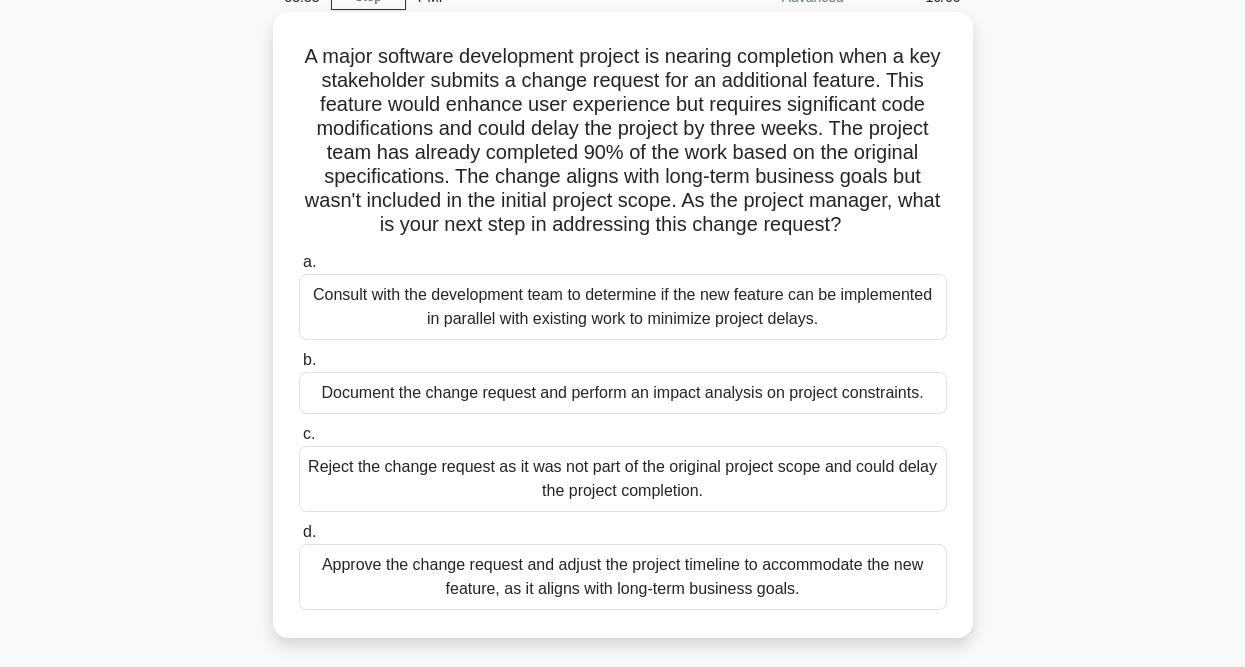scroll, scrollTop: 200, scrollLeft: 0, axis: vertical 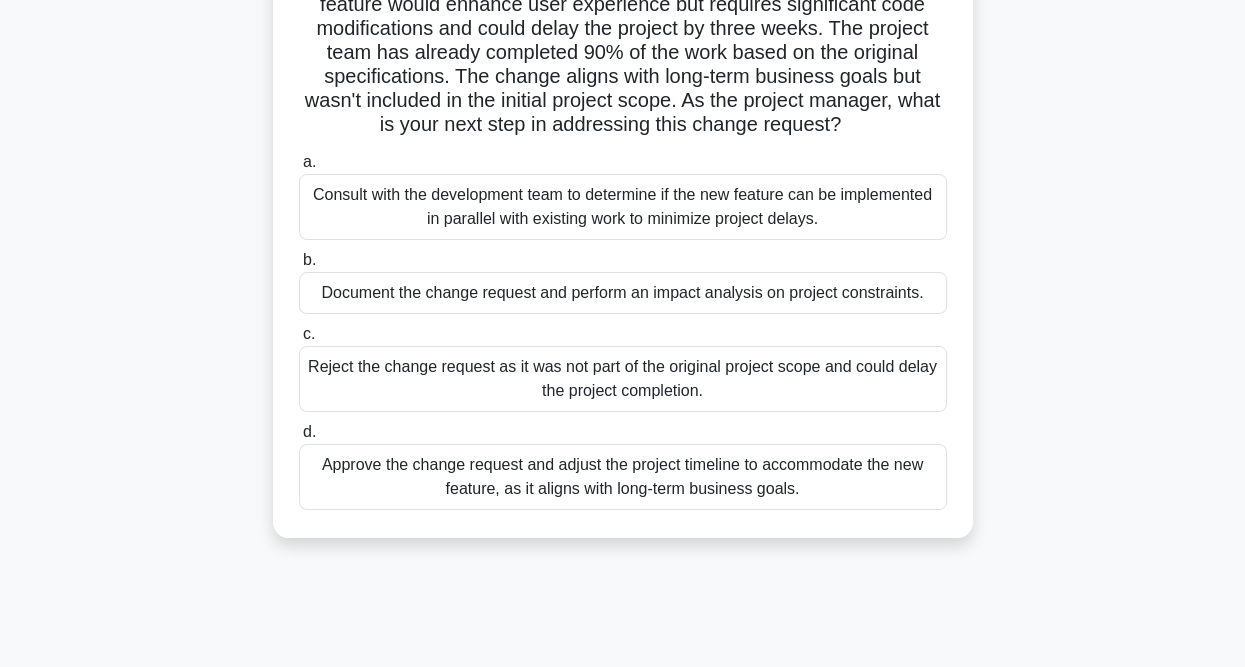 click on "Consult with the development team to determine if the new feature can be implemented in parallel with existing work to minimize project delays." at bounding box center [623, 207] 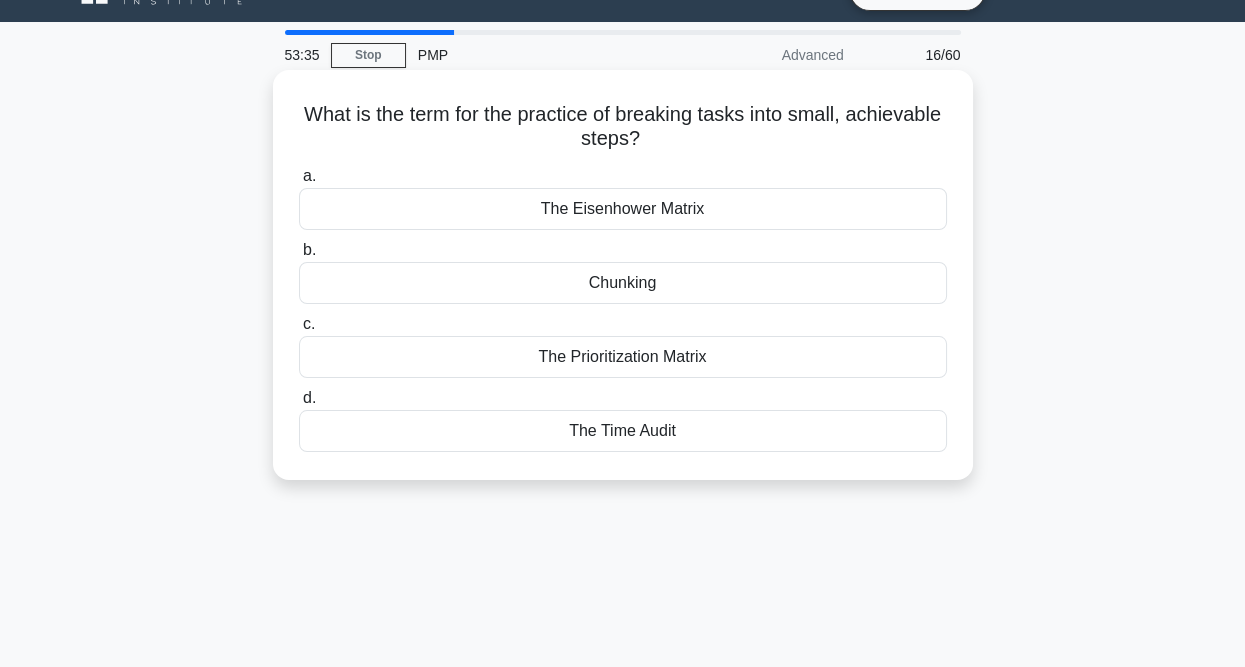 scroll, scrollTop: 0, scrollLeft: 0, axis: both 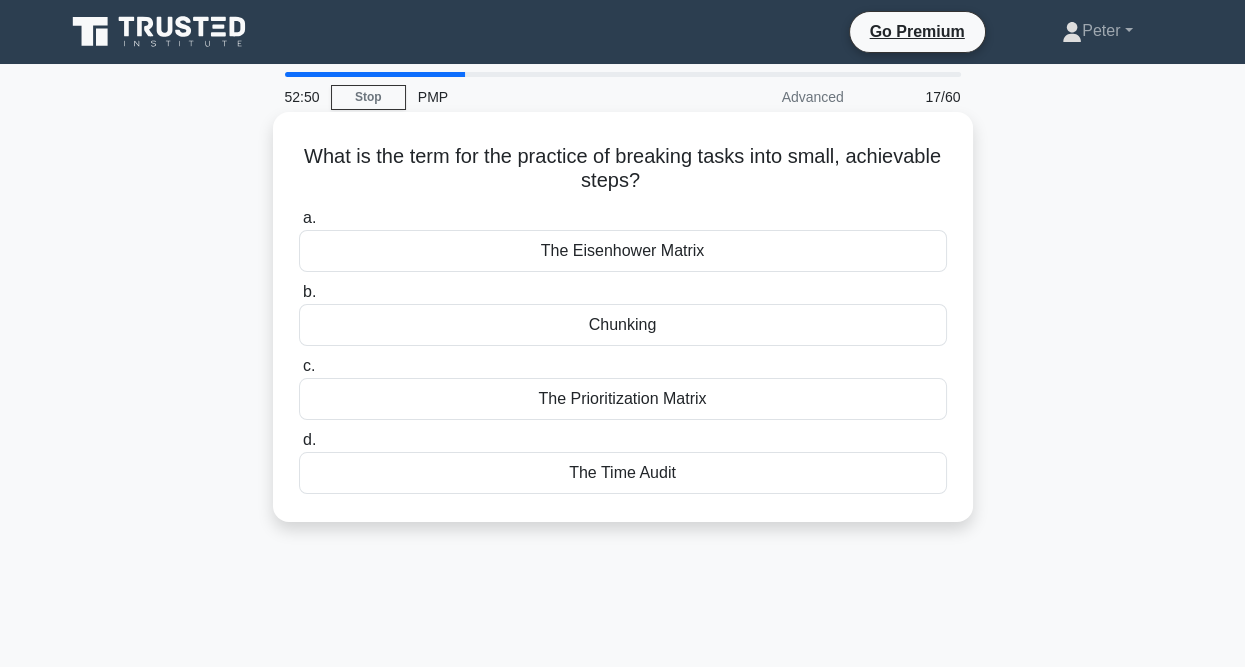 drag, startPoint x: 539, startPoint y: 250, endPoint x: 723, endPoint y: 276, distance: 185.82788 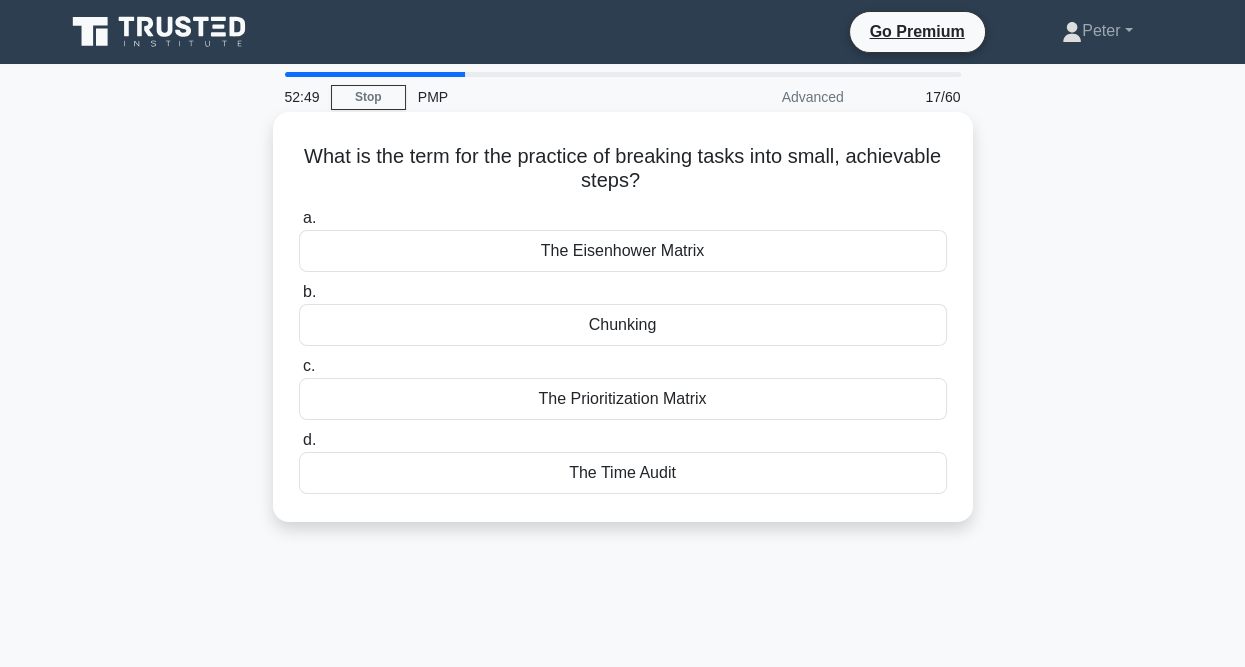 copy on "The Eisenhower Matrix" 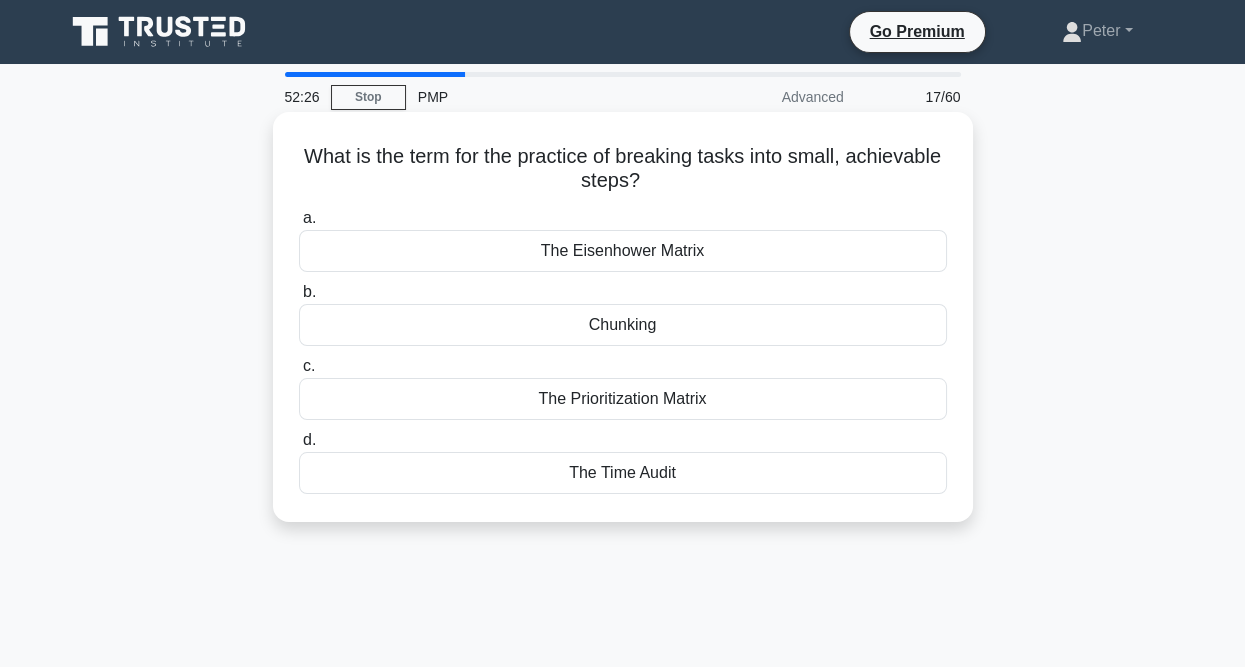 click on "Chunking" at bounding box center [623, 325] 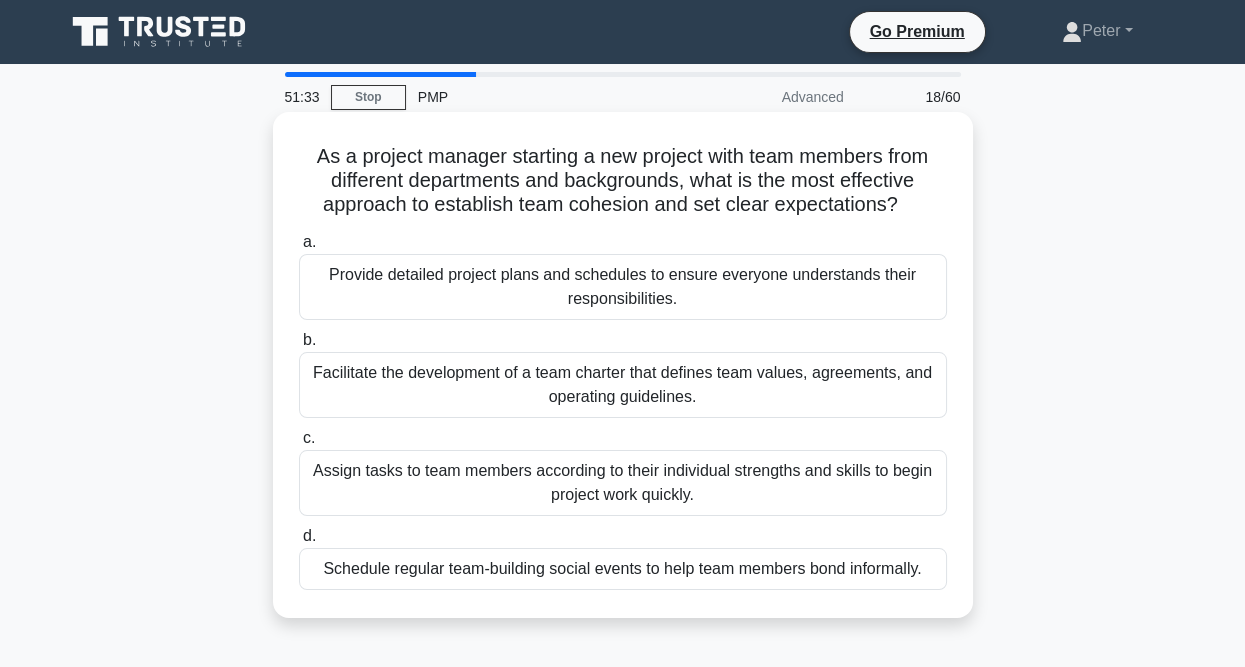 click on "Facilitate the development of a team charter that defines team values, agreements, and operating guidelines." at bounding box center [623, 385] 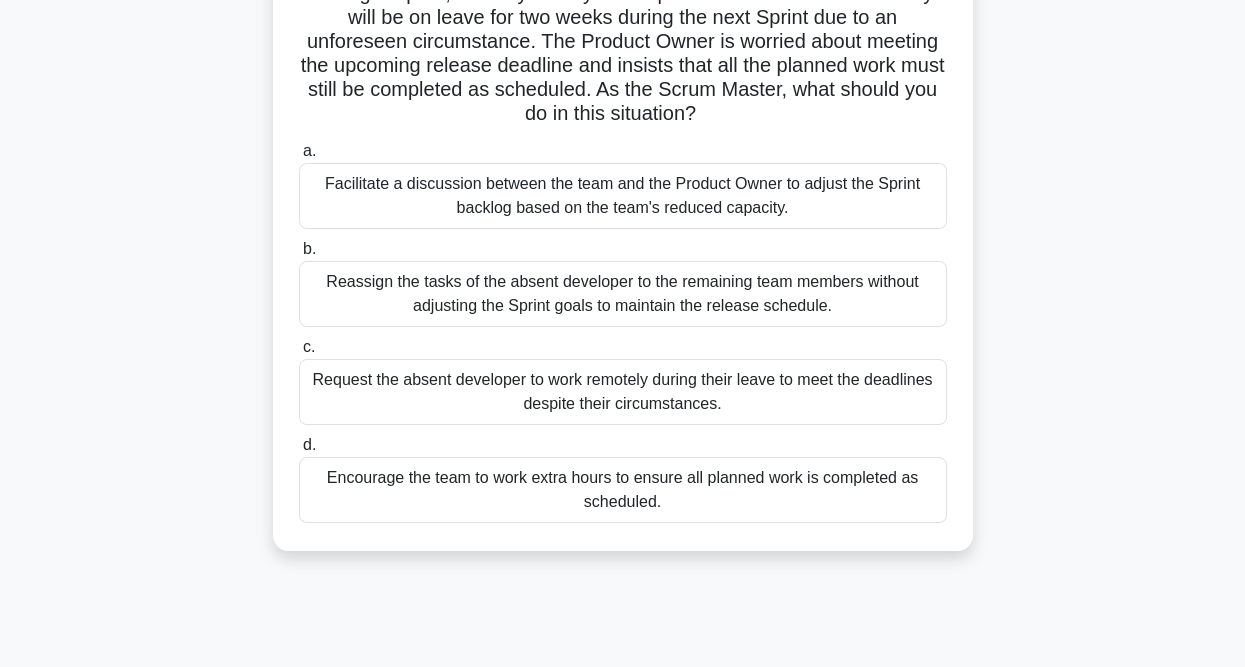 scroll, scrollTop: 200, scrollLeft: 0, axis: vertical 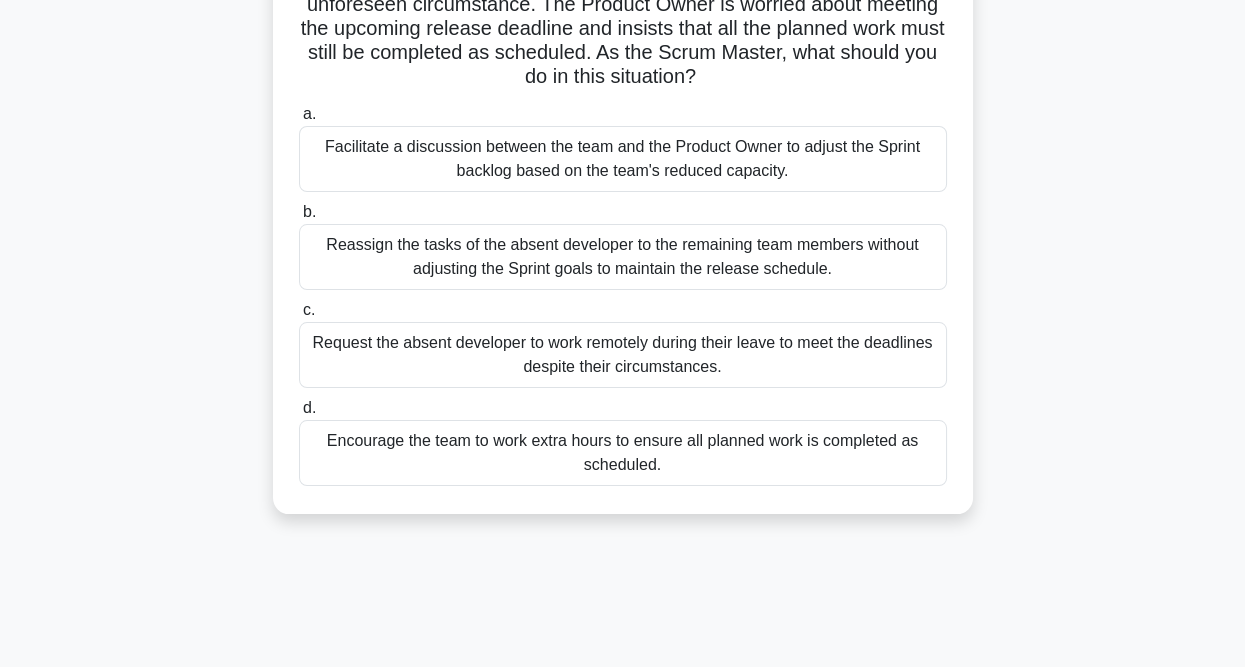 click on "Request the absent developer to work remotely during their leave to meet the deadlines despite their circumstances." at bounding box center [623, 355] 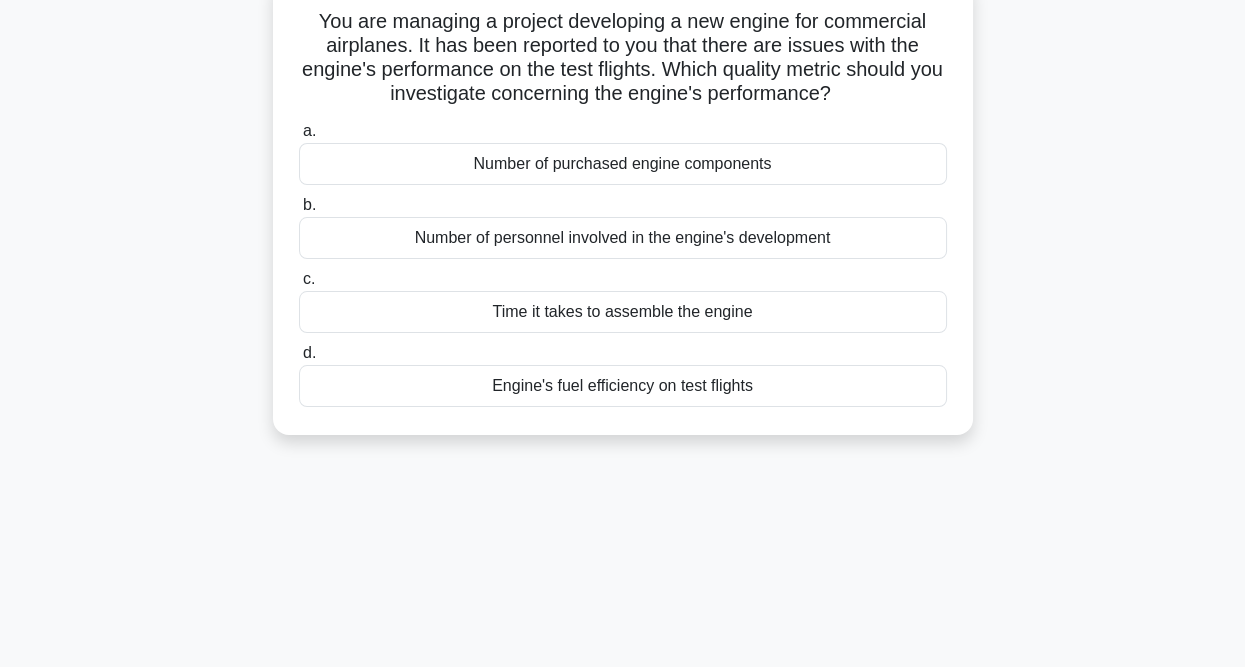scroll, scrollTop: 0, scrollLeft: 0, axis: both 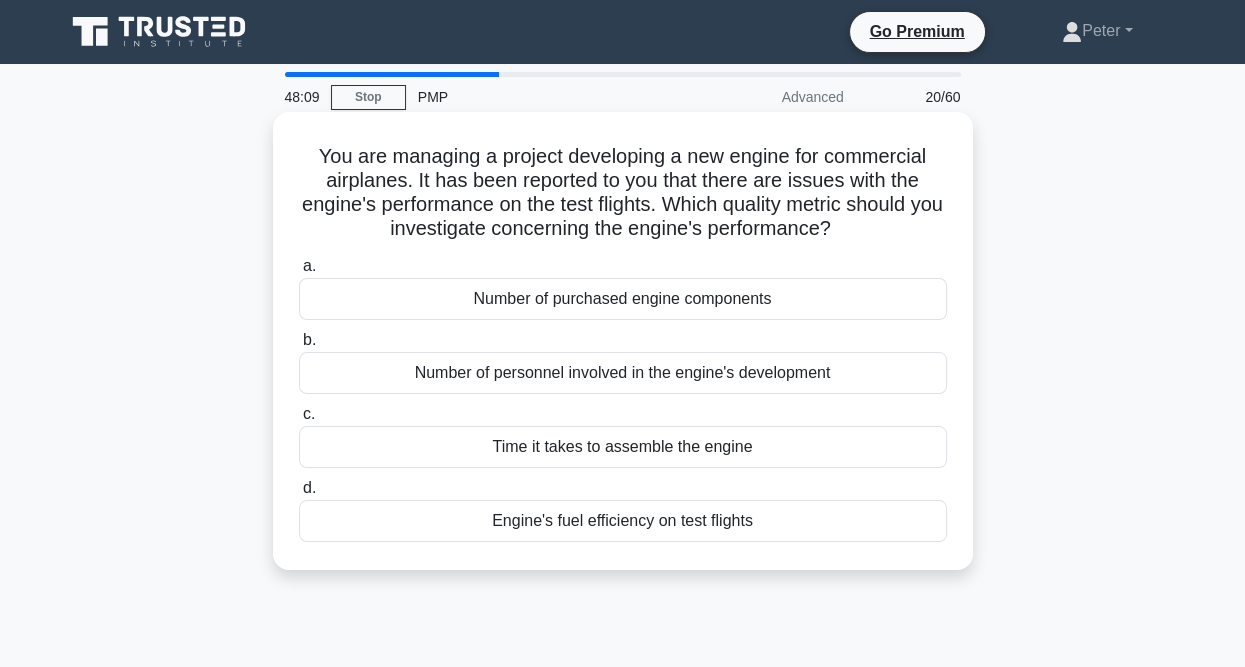 click on "Number of purchased engine components" at bounding box center (623, 299) 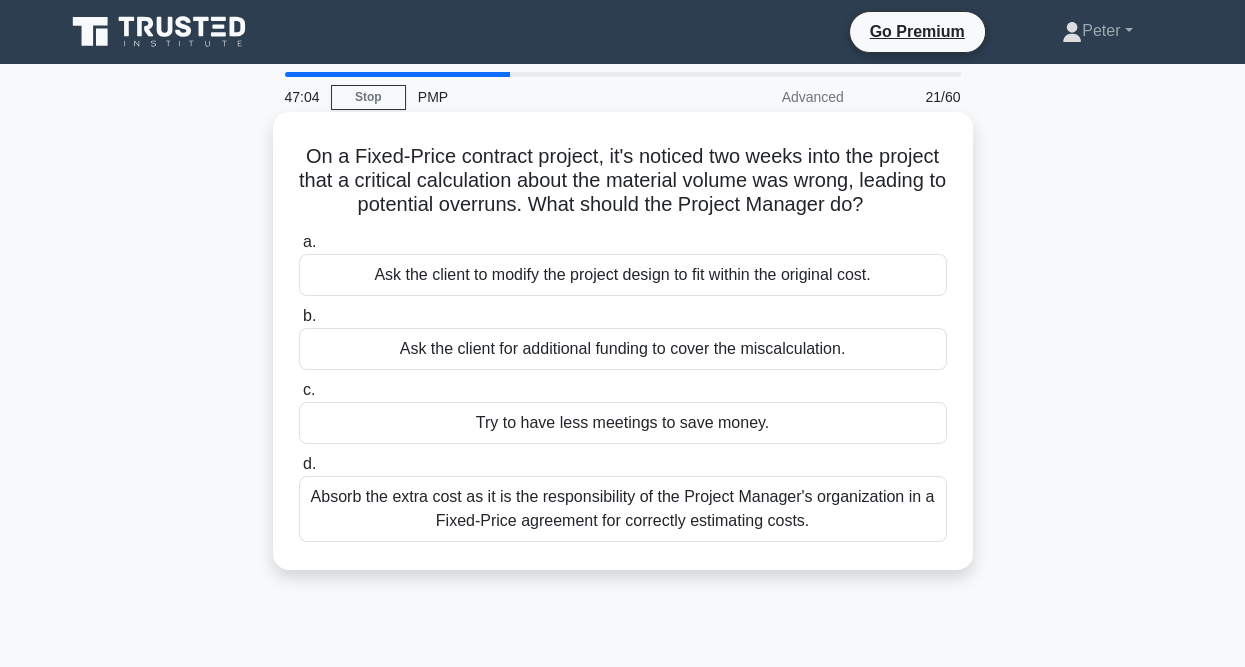 click on "Absorb the extra cost as it is the responsibility of the Project Manager's organization in a Fixed-Price agreement for correctly estimating costs." at bounding box center (623, 509) 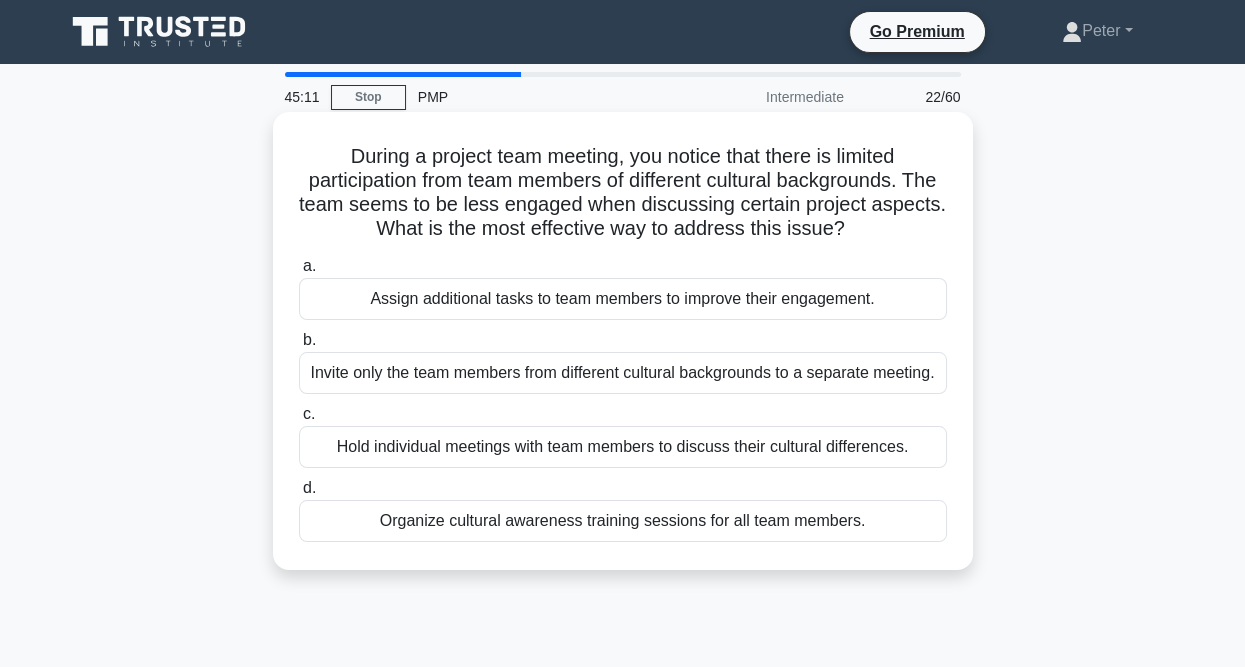 click on "Organize cultural awareness training sessions for all team members." at bounding box center (623, 521) 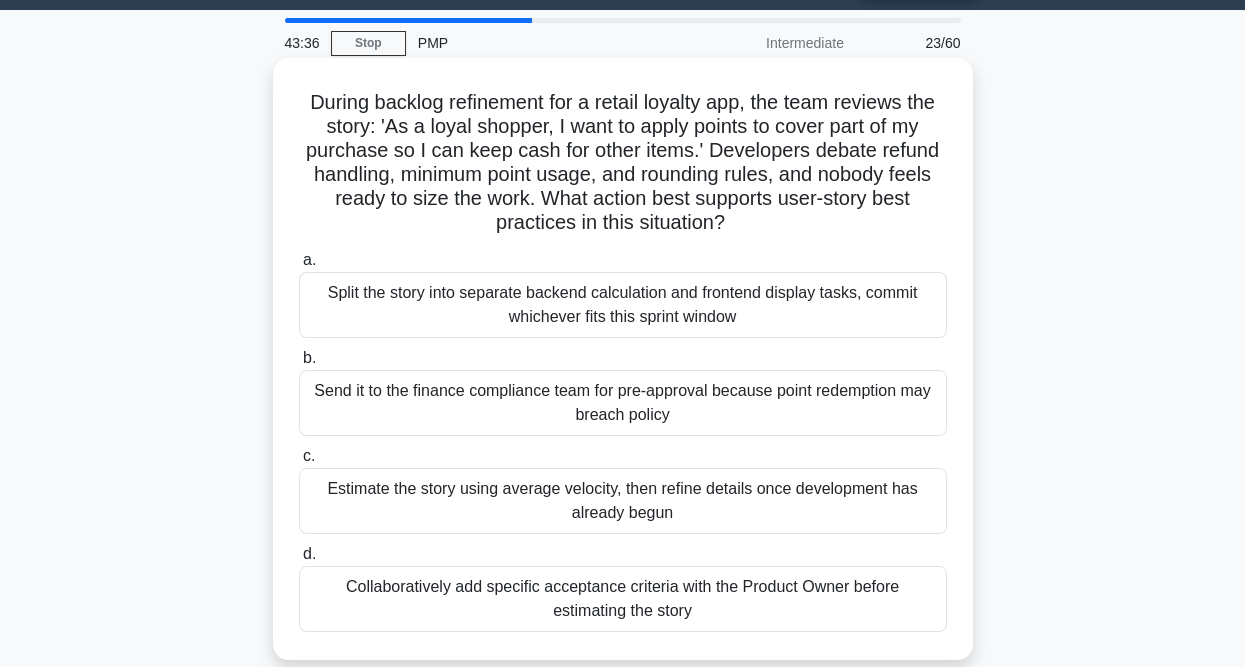 scroll, scrollTop: 100, scrollLeft: 0, axis: vertical 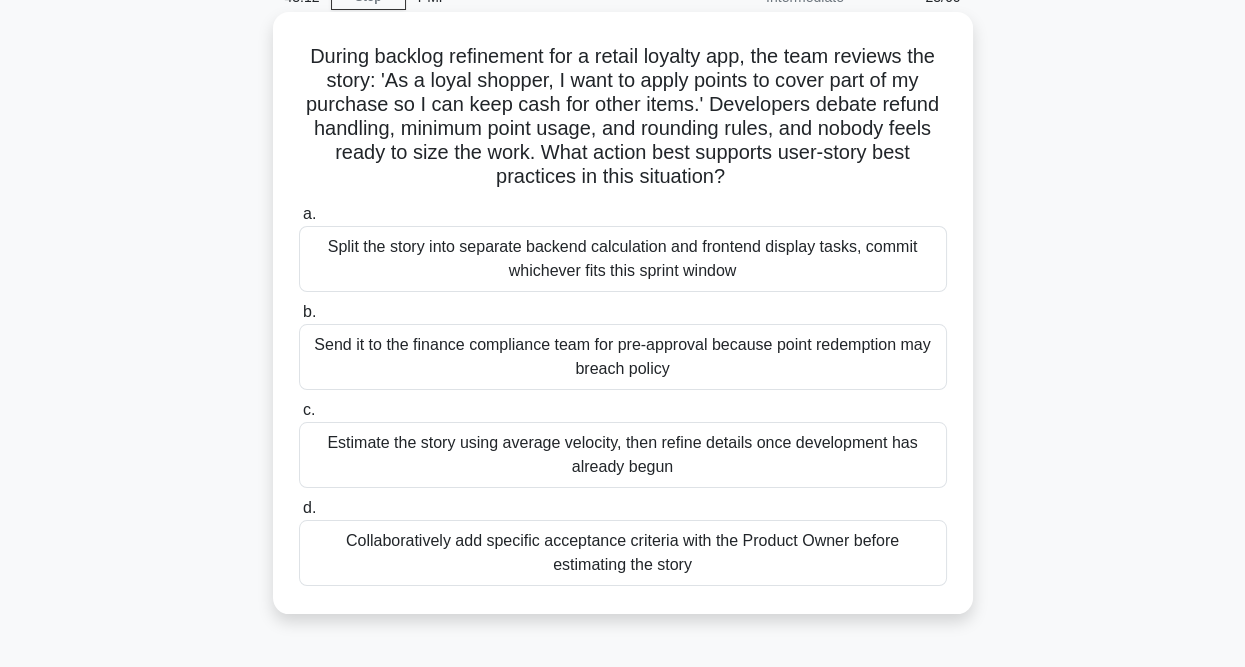 click on "Split the story into separate backend calculation and frontend display tasks, commit whichever fits this sprint window" at bounding box center [623, 259] 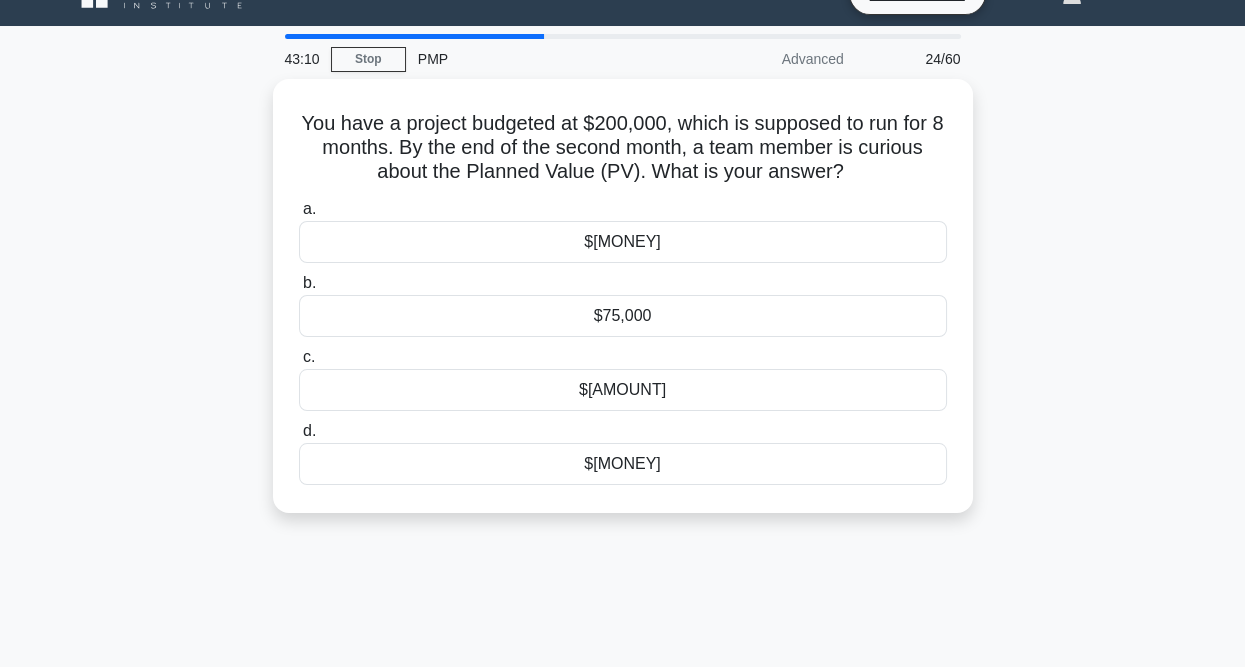 scroll, scrollTop: 0, scrollLeft: 0, axis: both 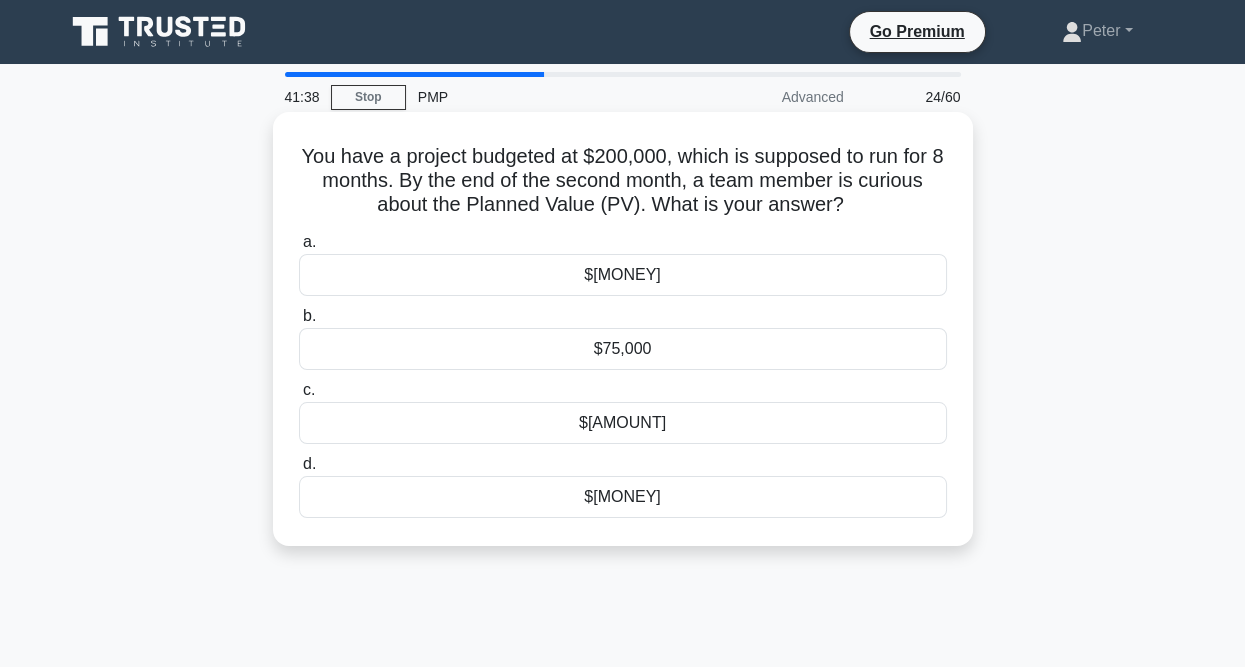 click on "$[MONEY]" at bounding box center (623, 497) 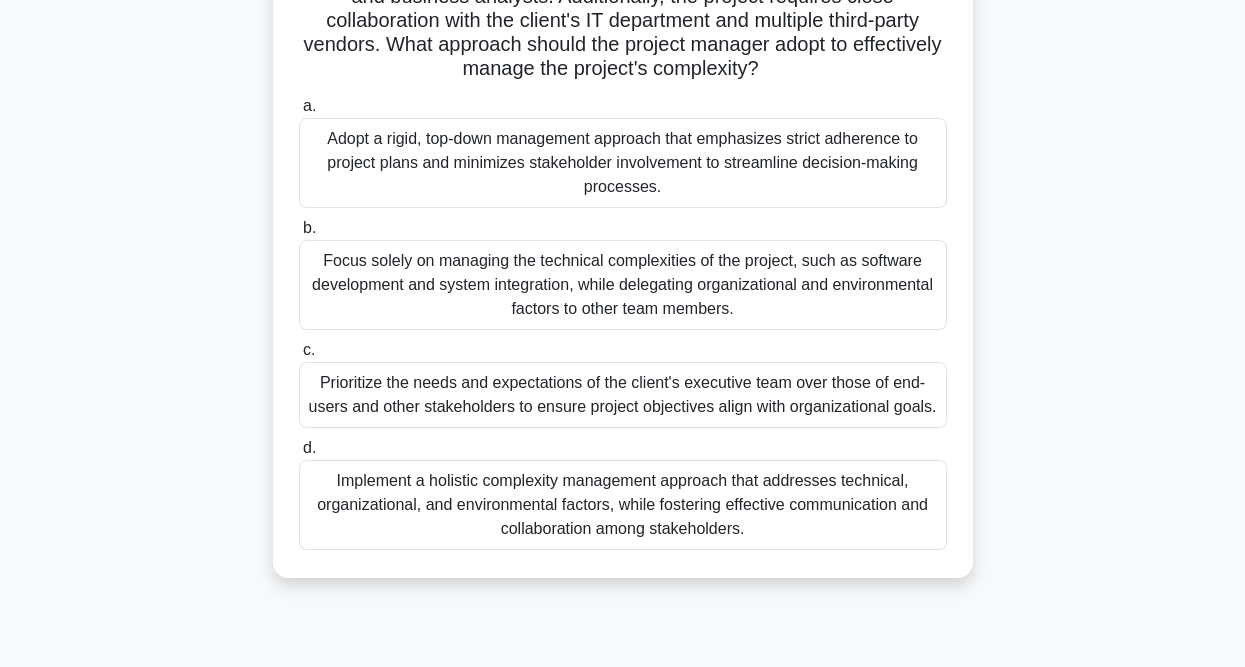 scroll, scrollTop: 313, scrollLeft: 0, axis: vertical 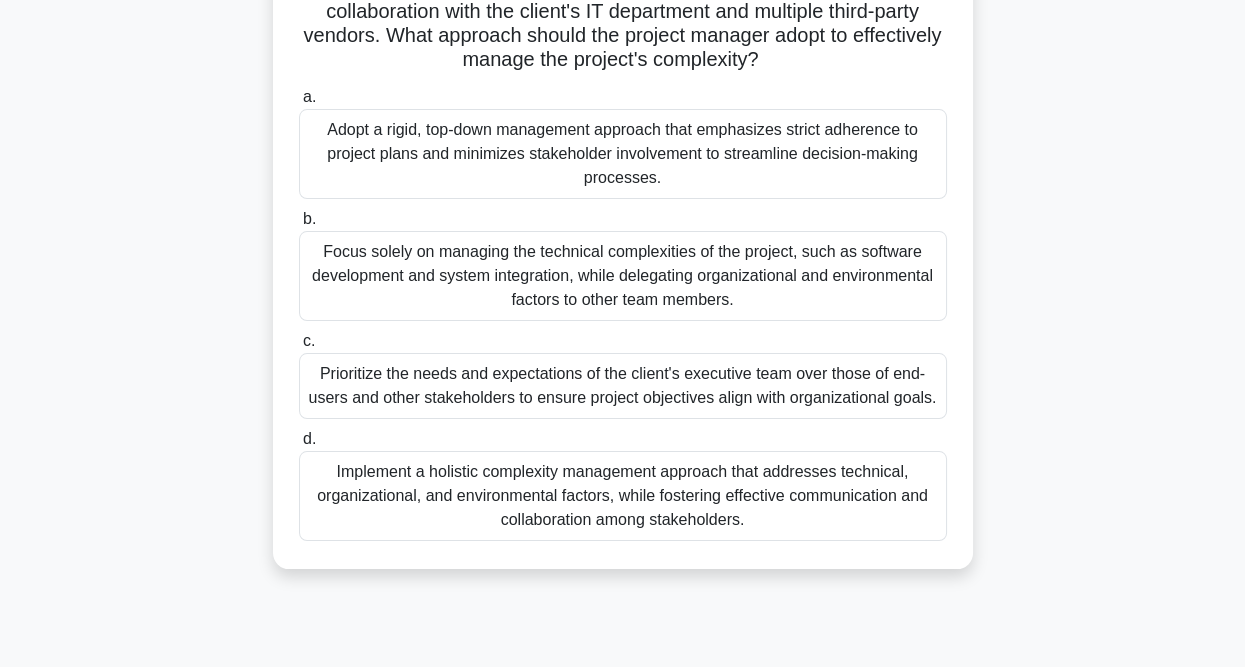 click on "Prioritize the needs and expectations of the client's executive team over those of end-users and other stakeholders to ensure project objectives align with organizational goals." at bounding box center (623, 386) 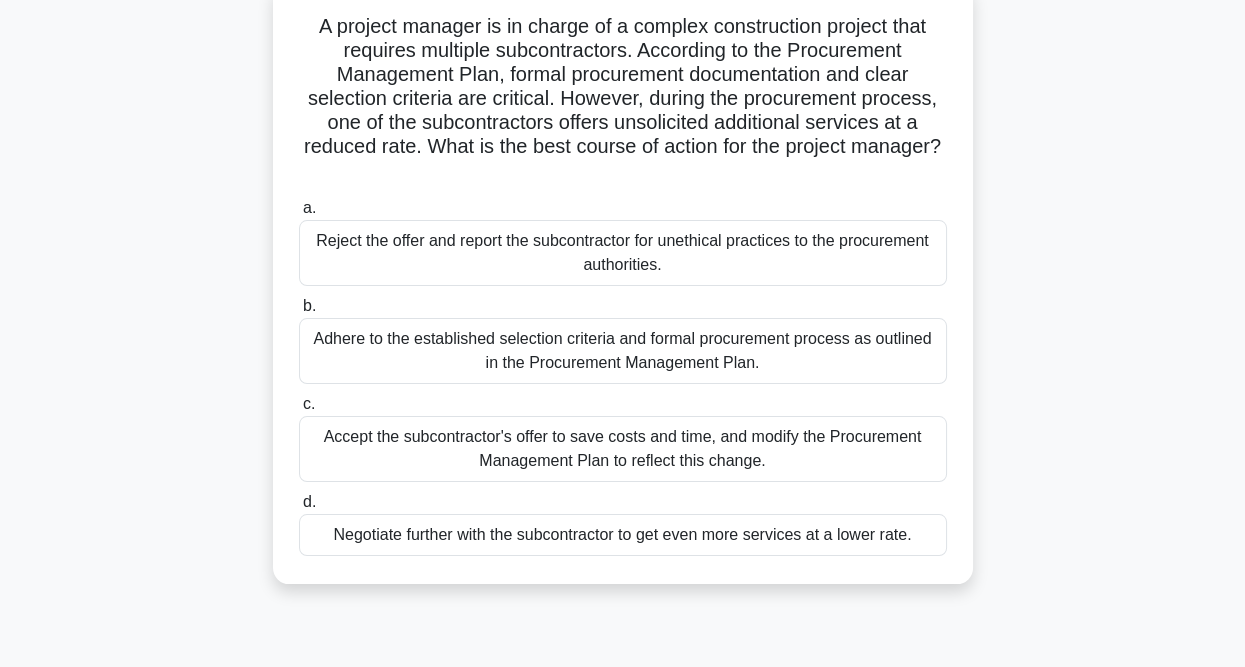 scroll, scrollTop: 100, scrollLeft: 0, axis: vertical 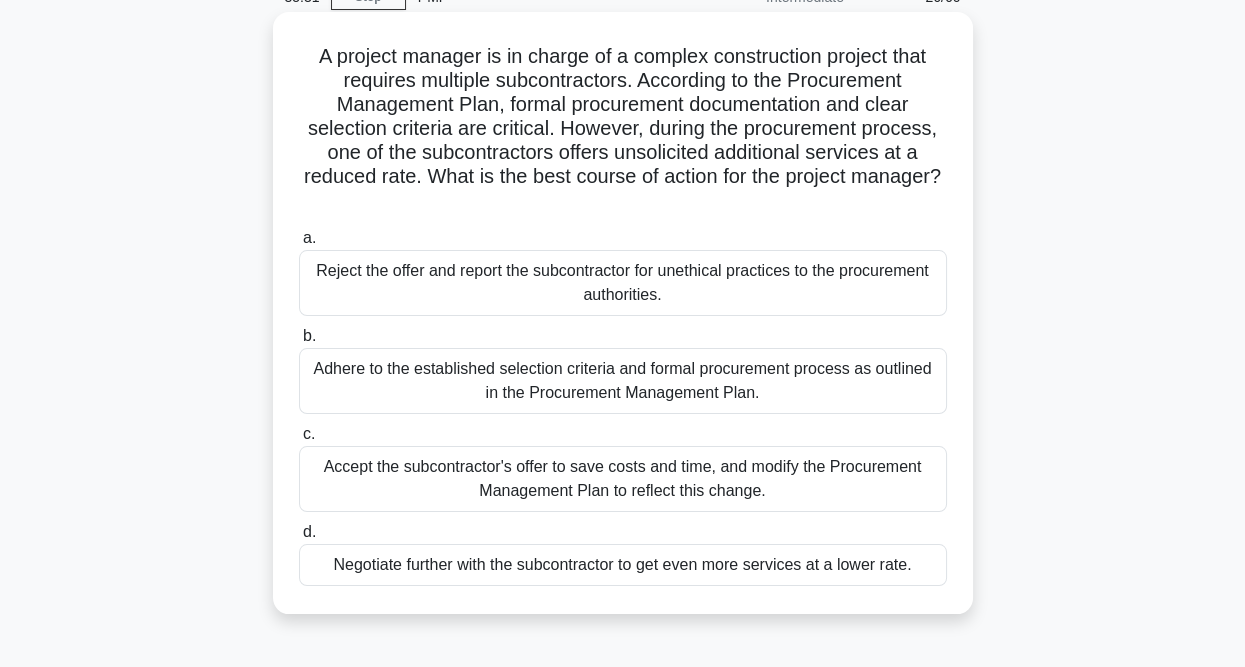 click on "Adhere to the established selection criteria and formal procurement process as outlined in the Procurement Management Plan." at bounding box center [623, 381] 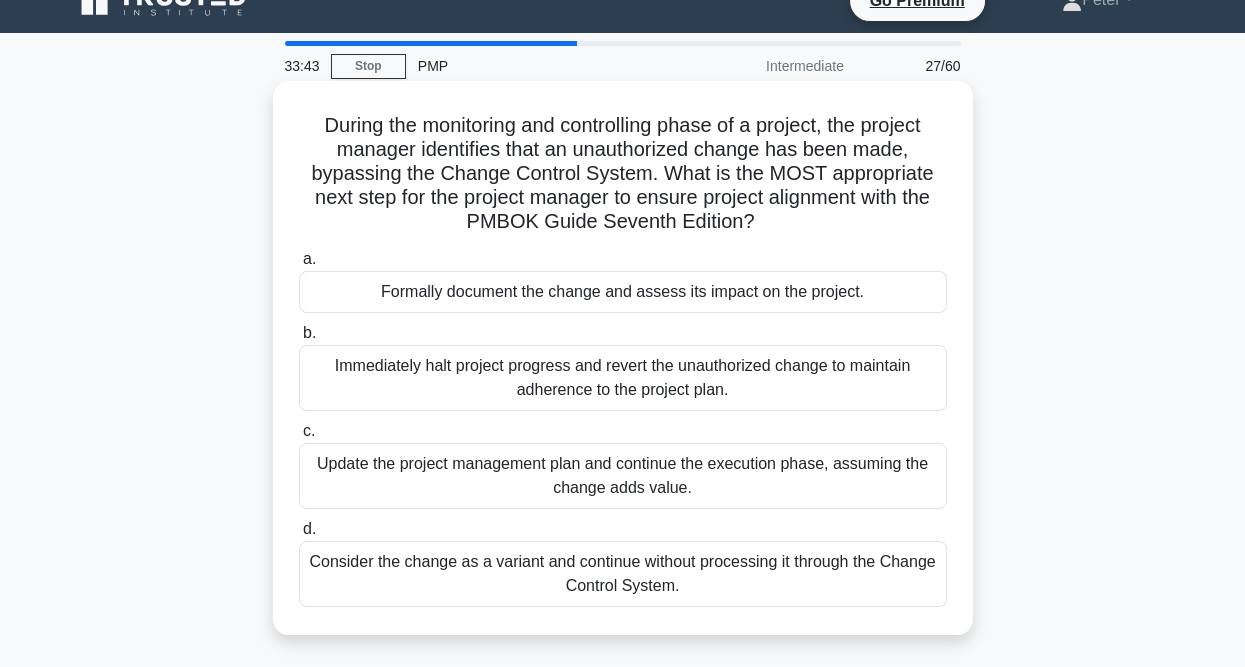 scroll, scrollTop: 0, scrollLeft: 0, axis: both 